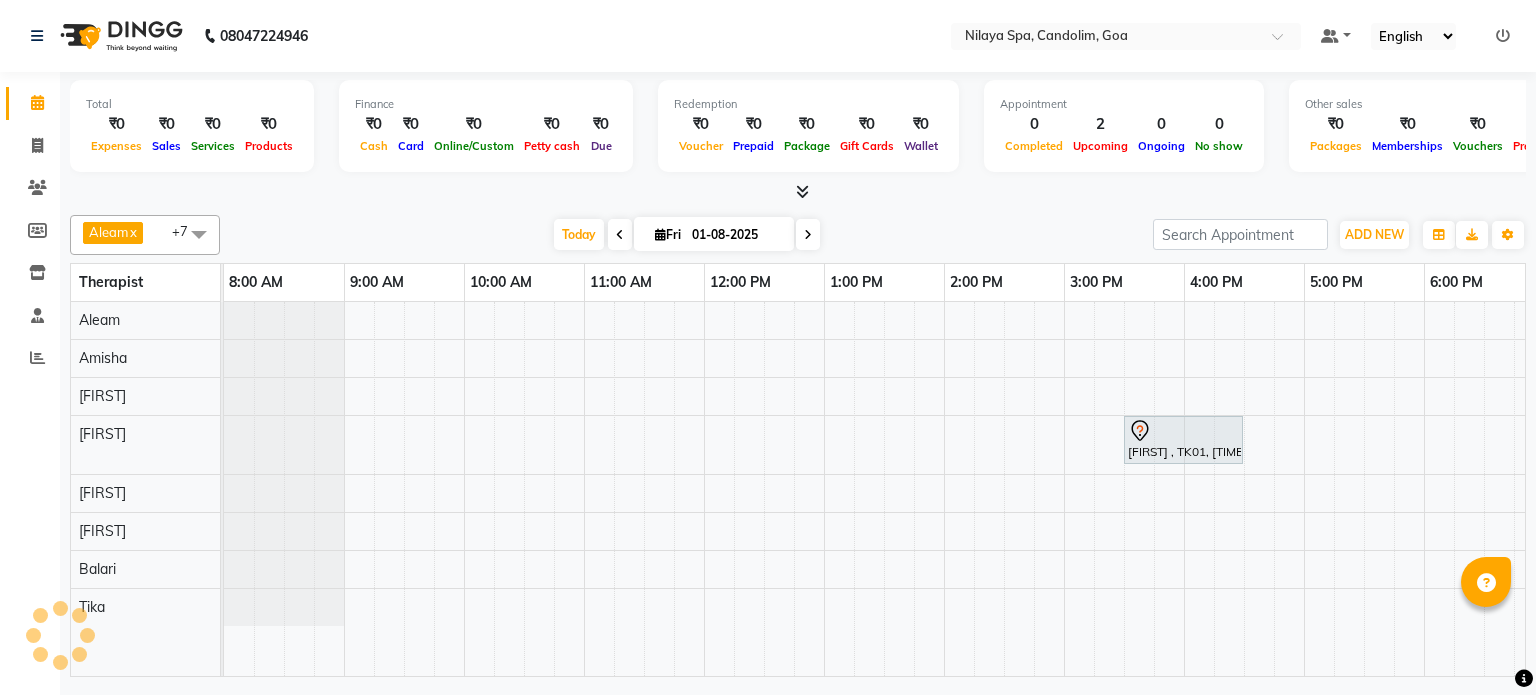 scroll, scrollTop: 0, scrollLeft: 0, axis: both 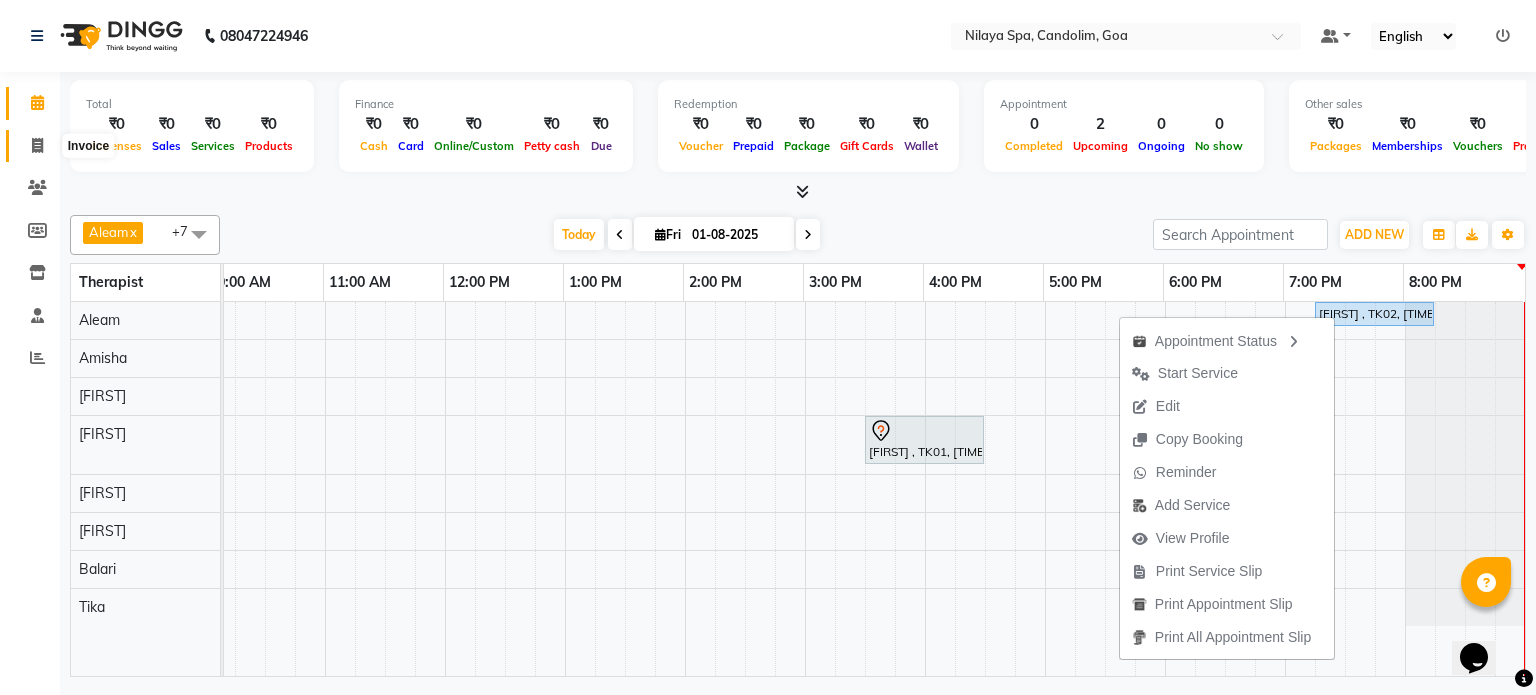 click 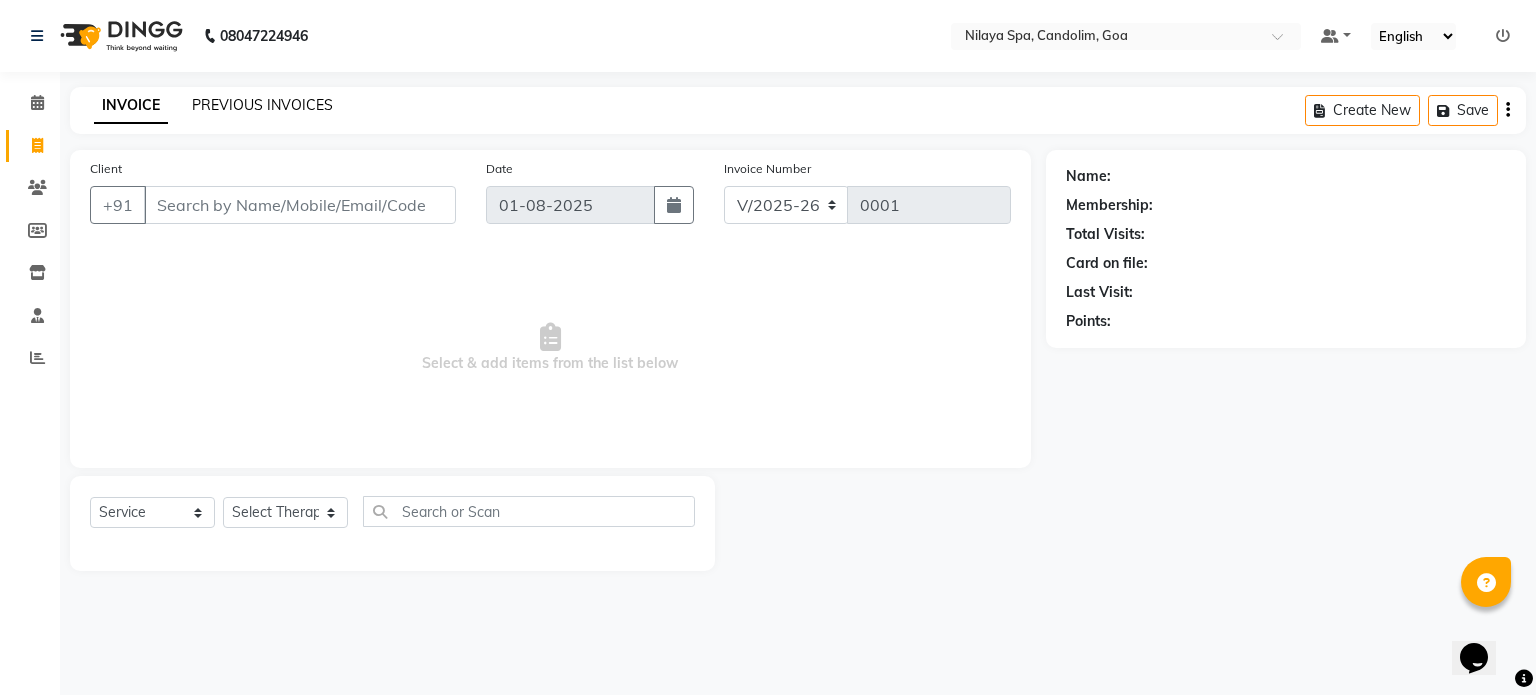 click on "PREVIOUS INVOICES" 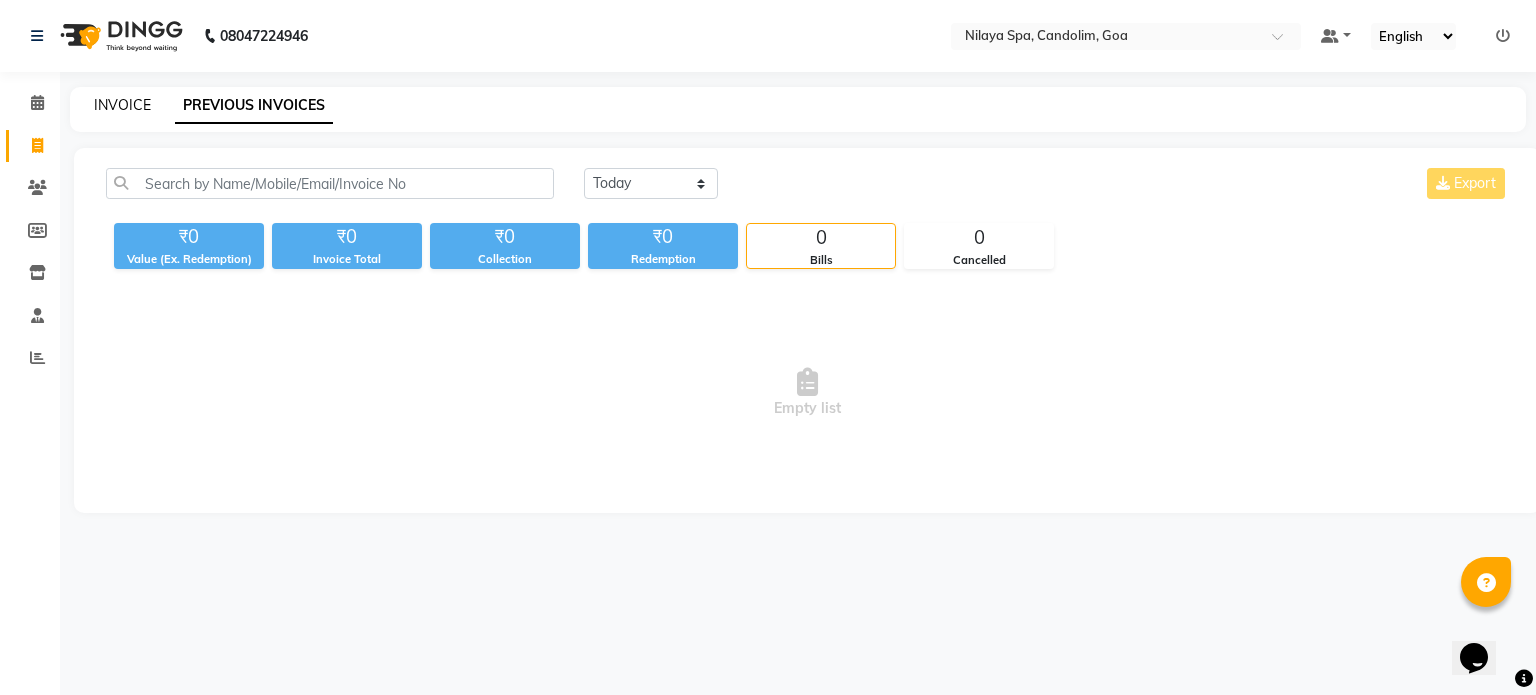 click on "INVOICE" 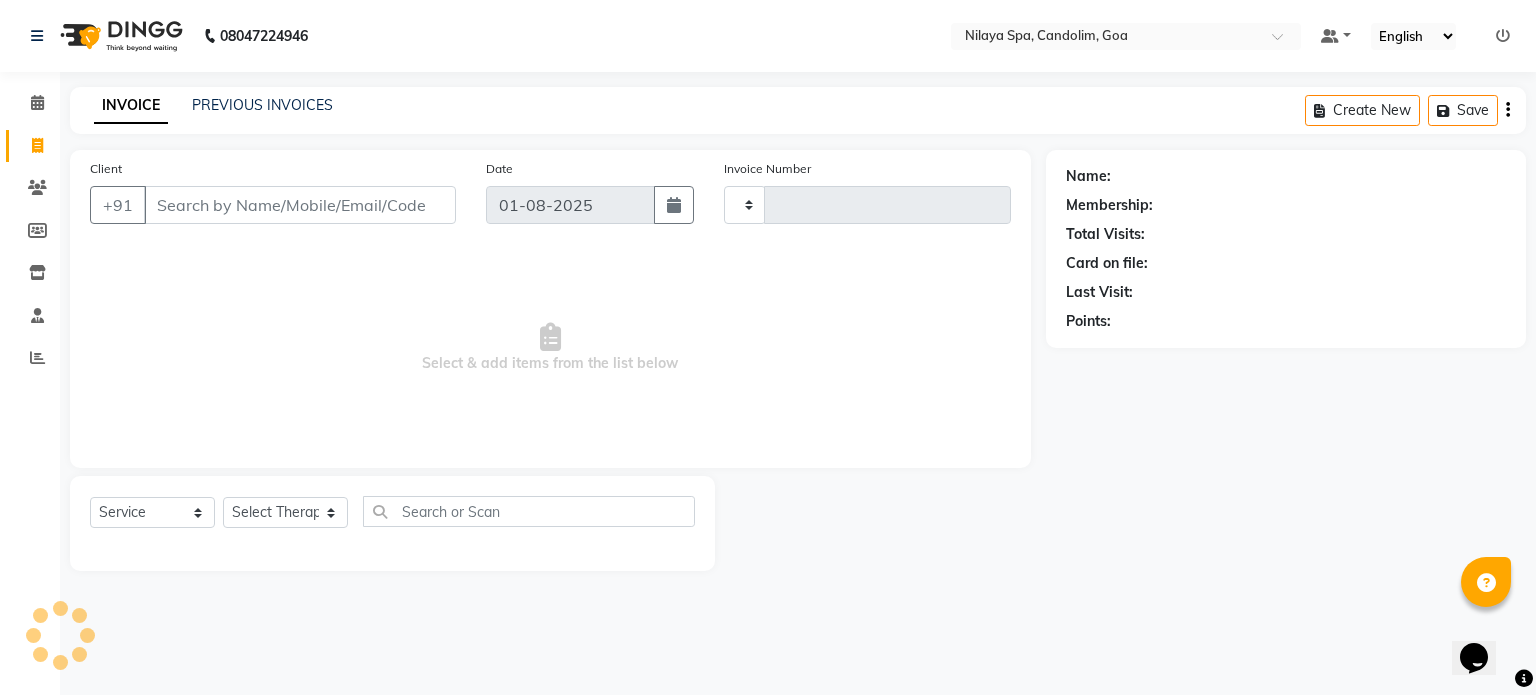 type on "0001" 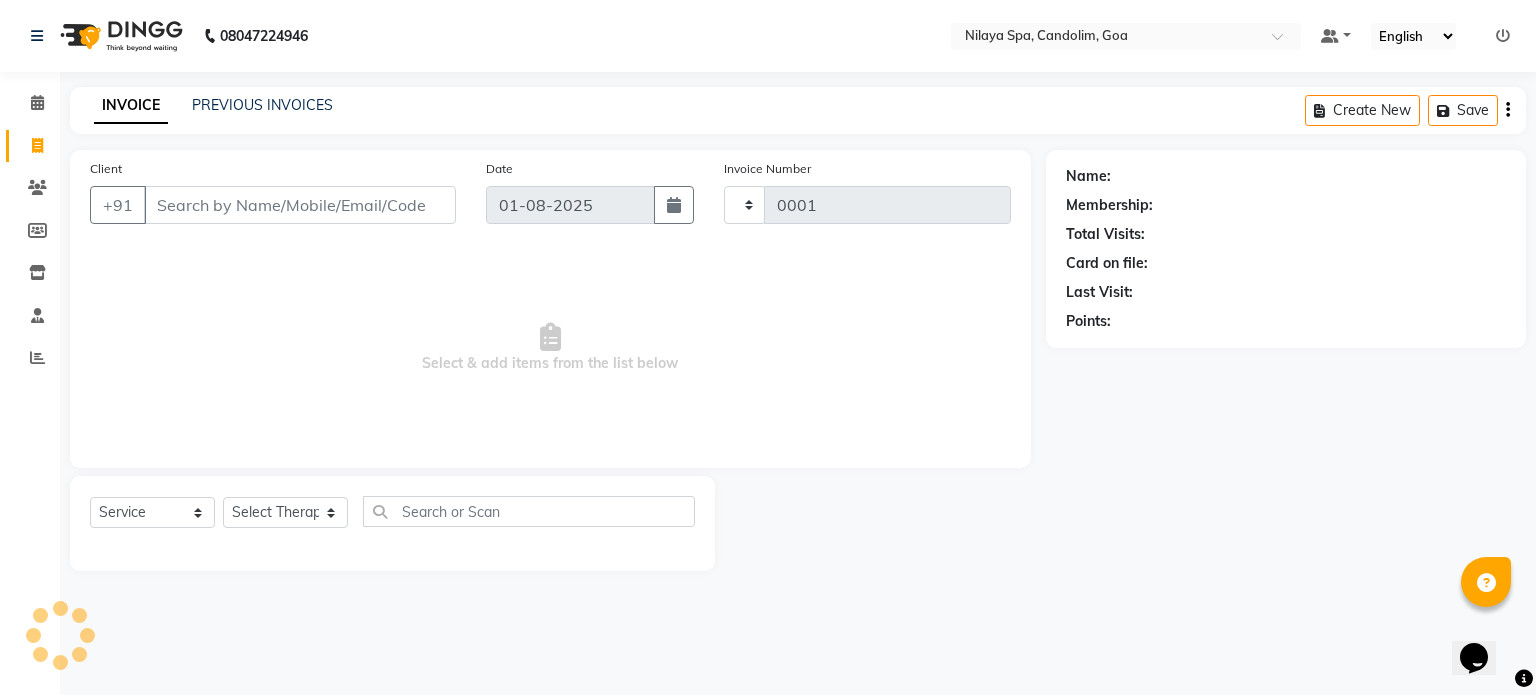 select on "8694" 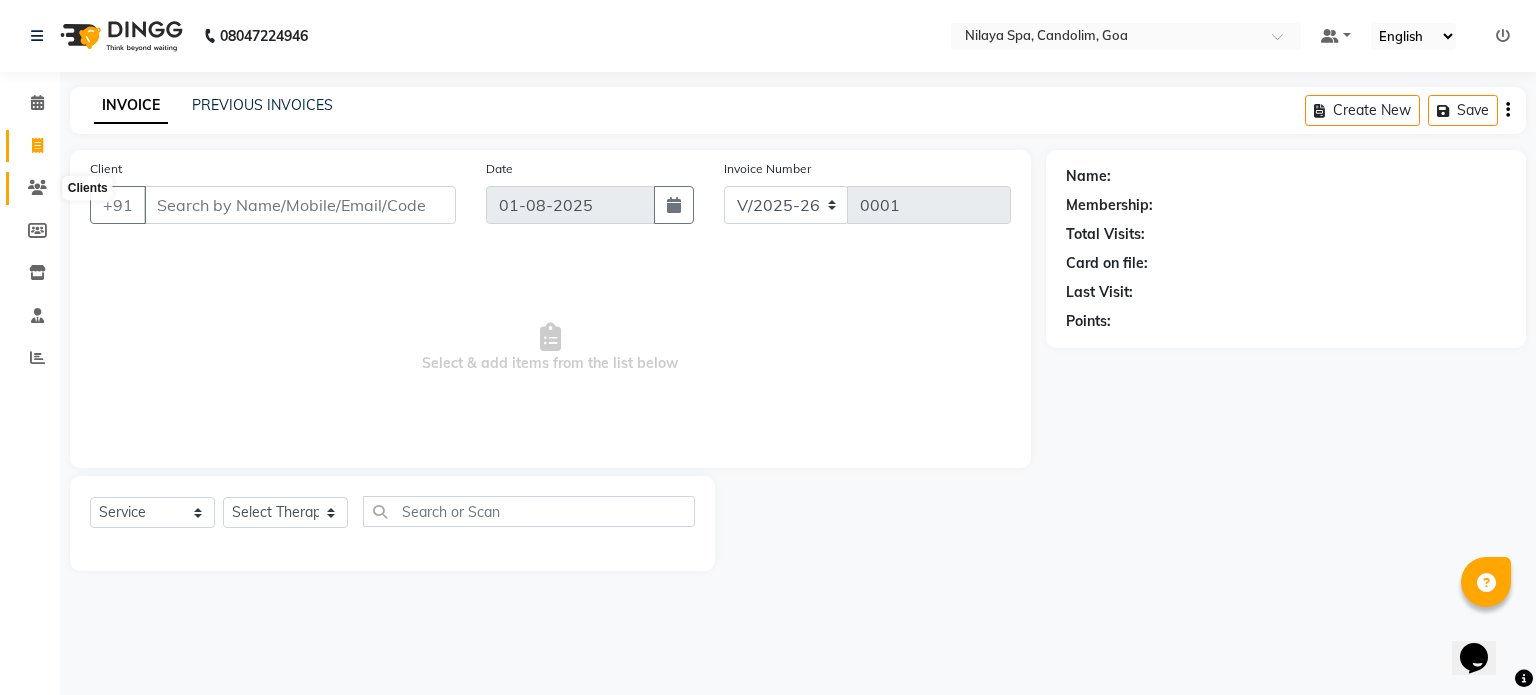 click 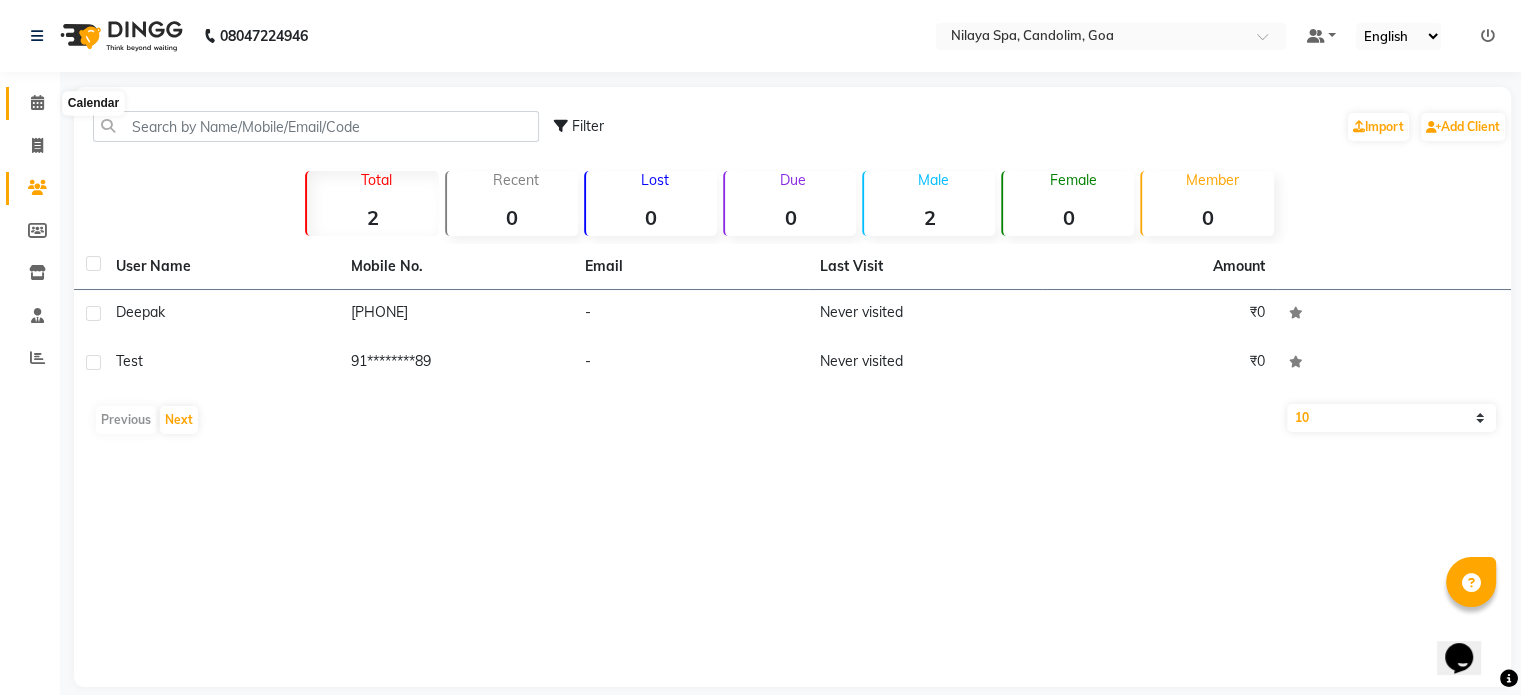 click 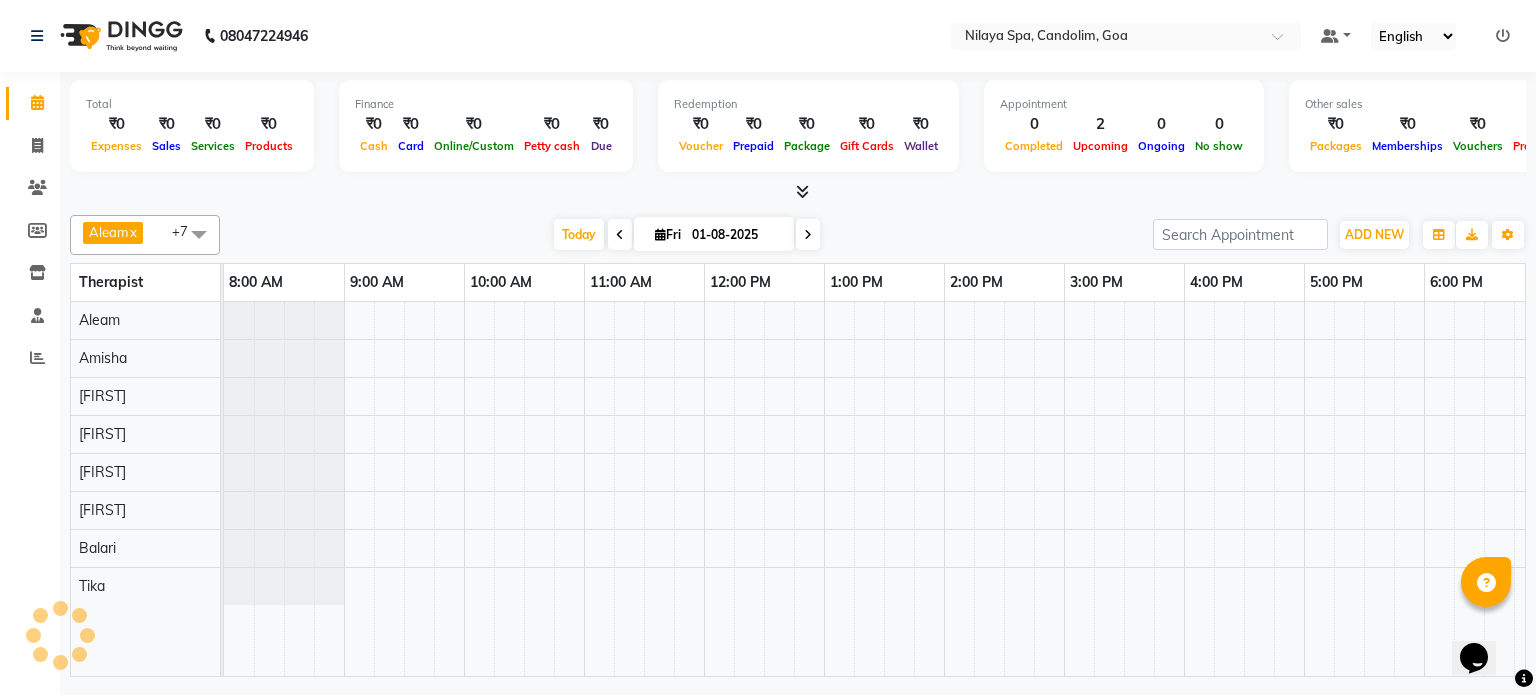 scroll, scrollTop: 0, scrollLeft: 261, axis: horizontal 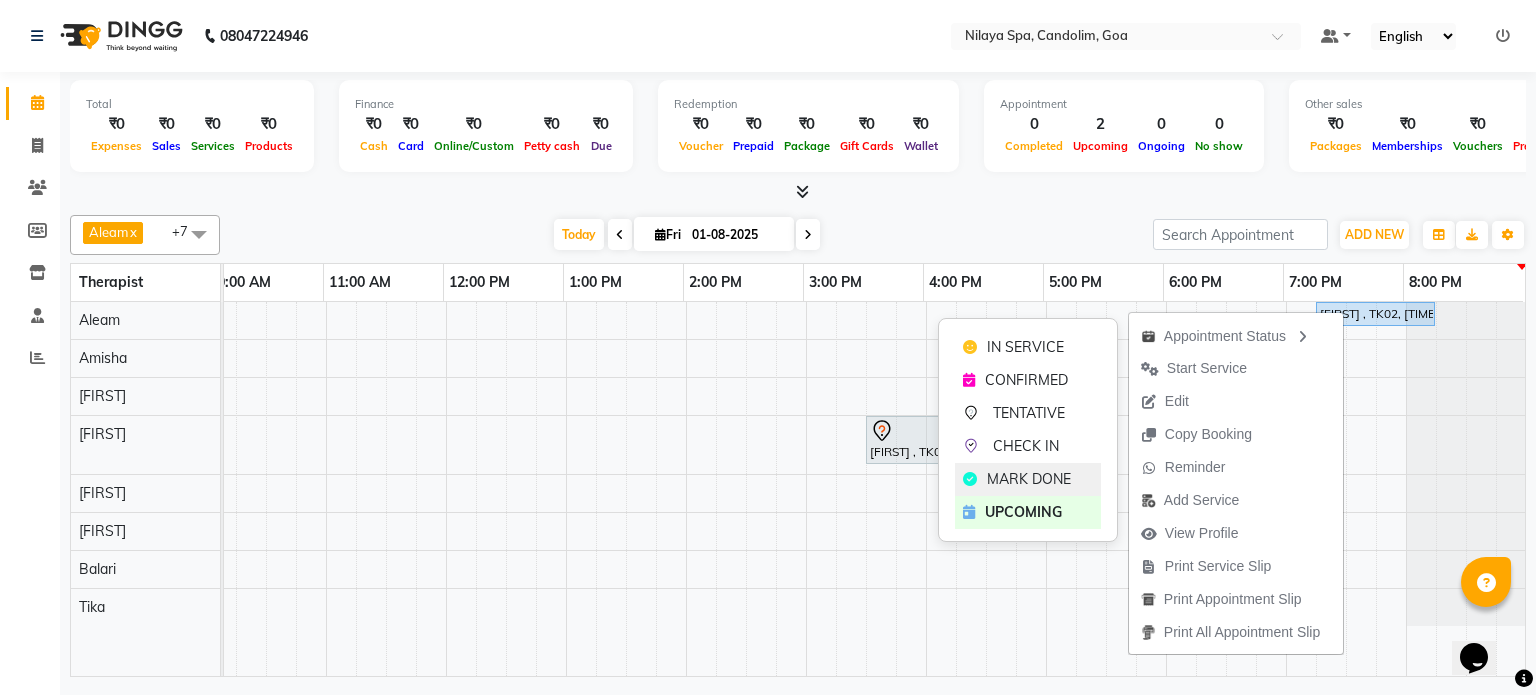 click on "MARK DONE" 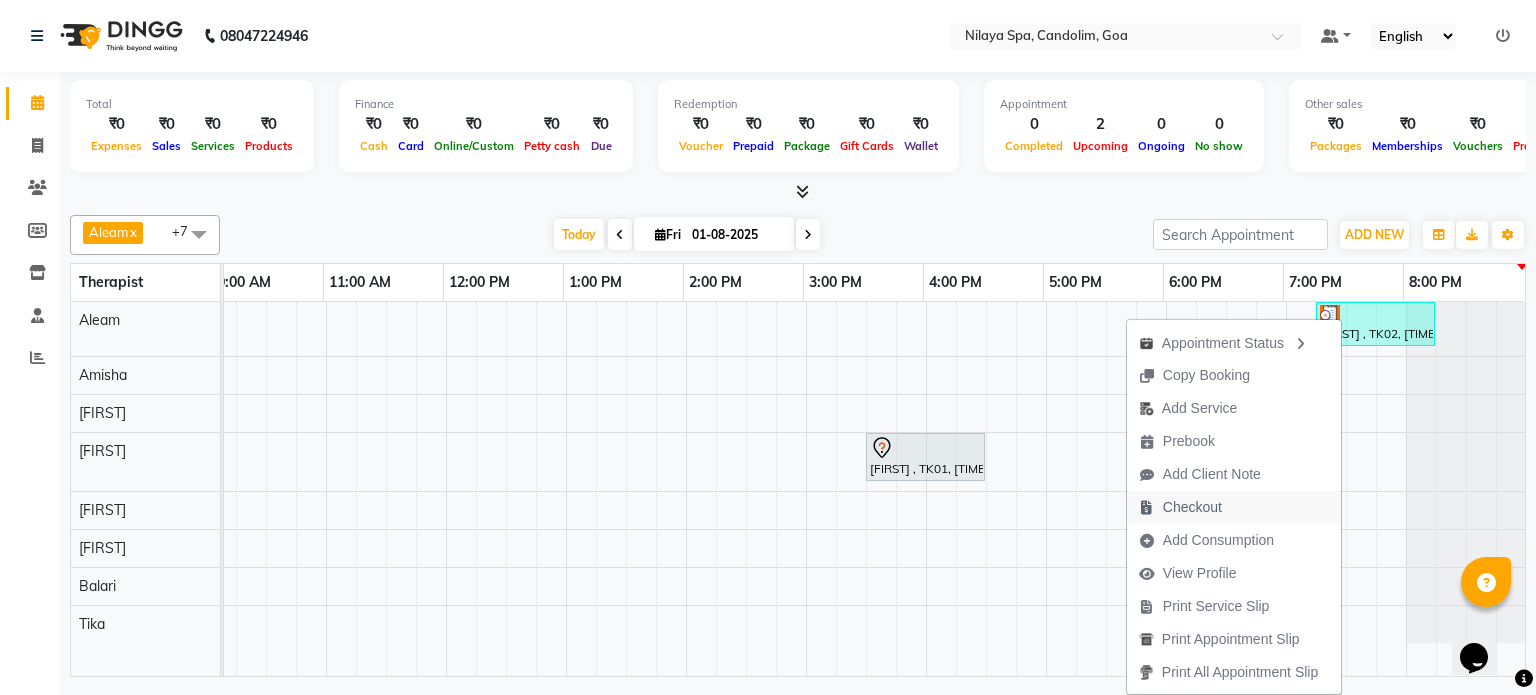 click on "Checkout" at bounding box center [1192, 507] 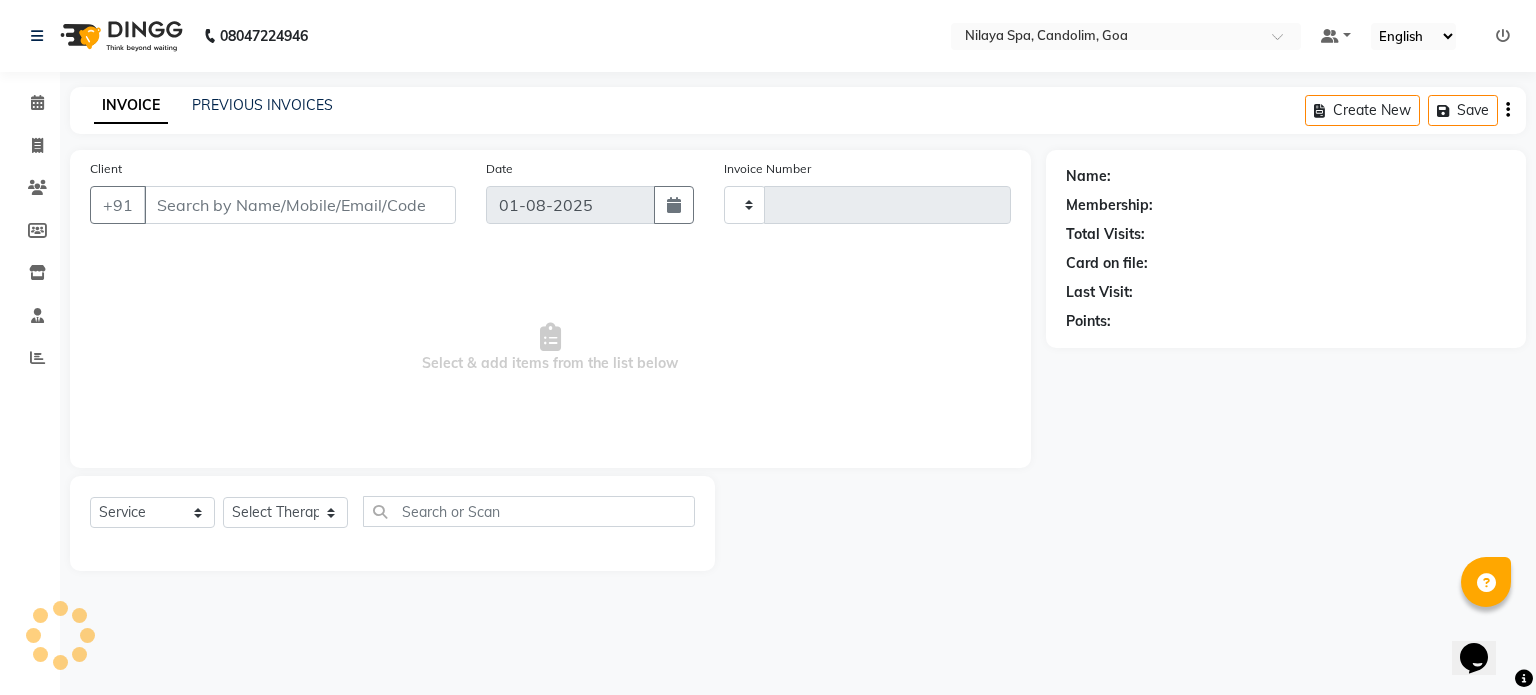 type on "0001" 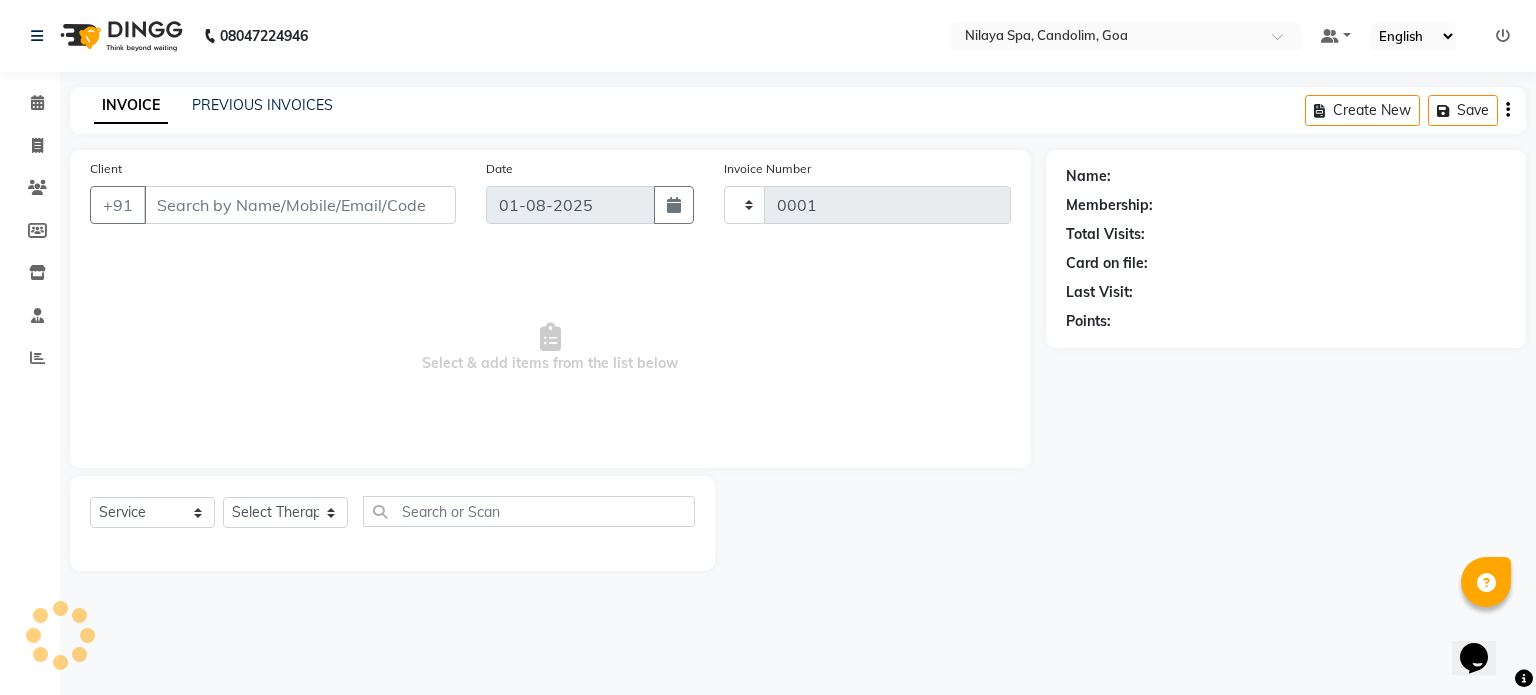select on "8694" 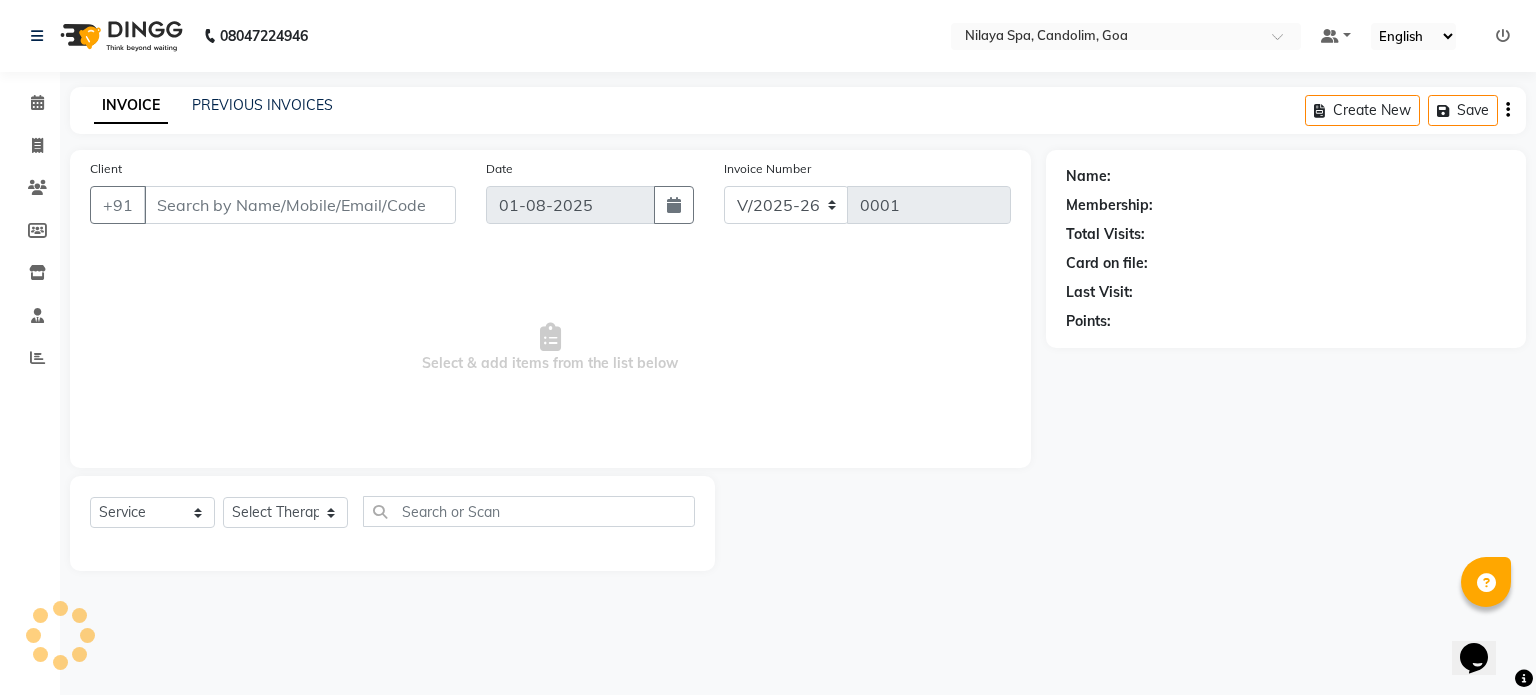 type on "[PHONE]" 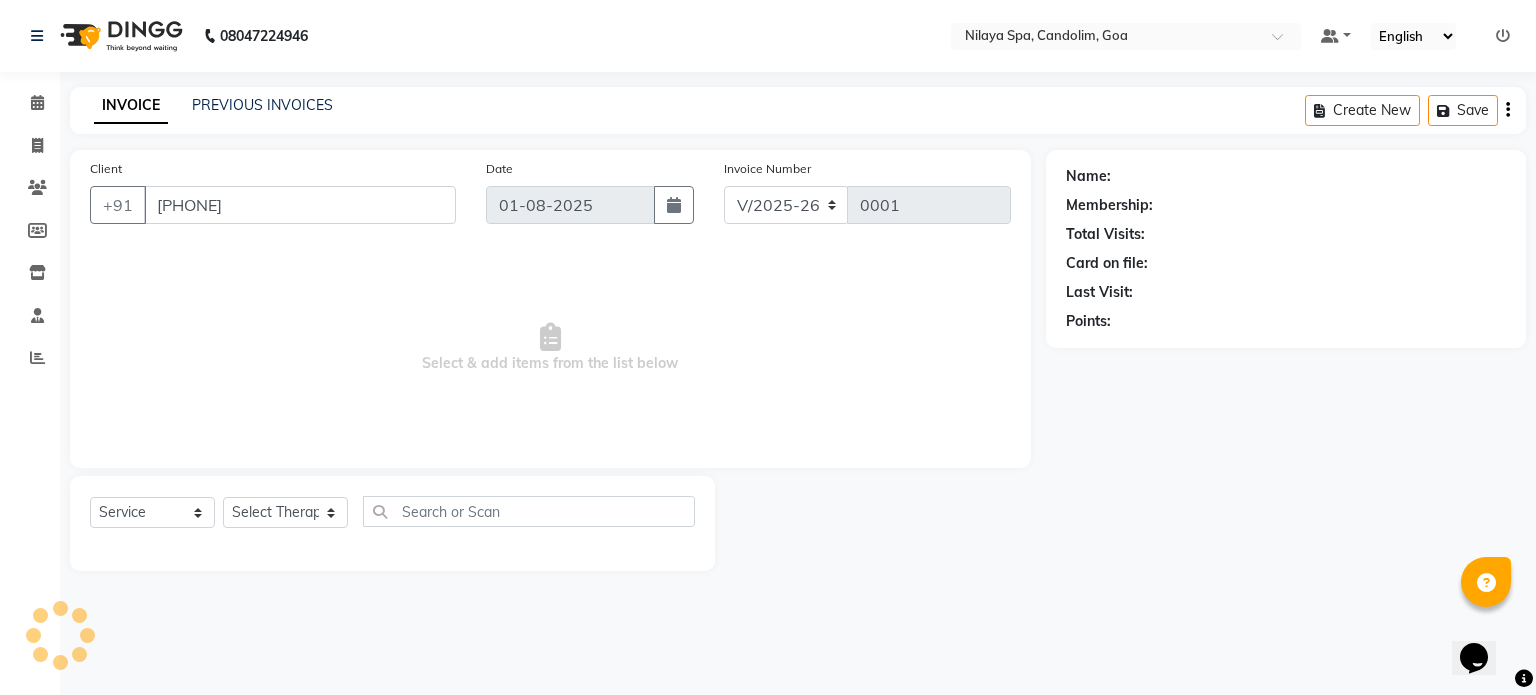 select on "87834" 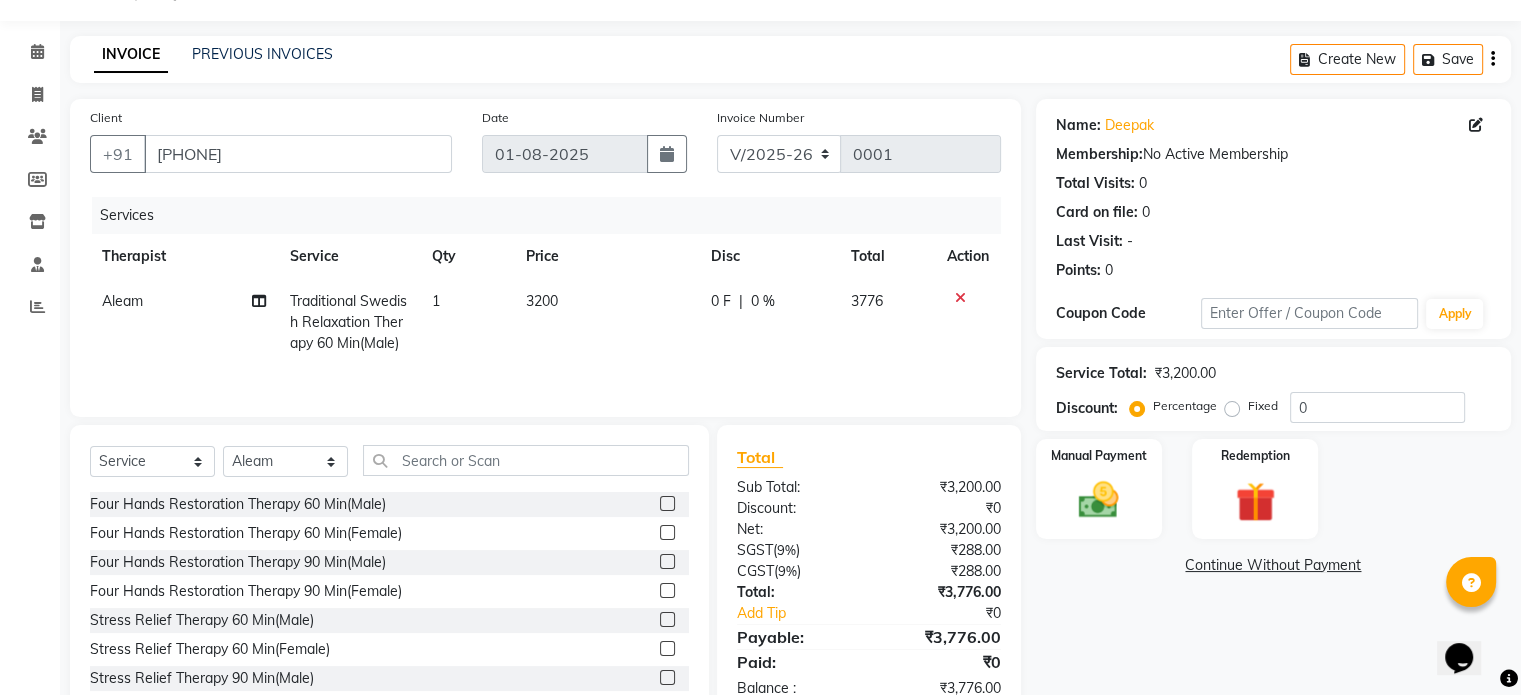 scroll, scrollTop: 100, scrollLeft: 0, axis: vertical 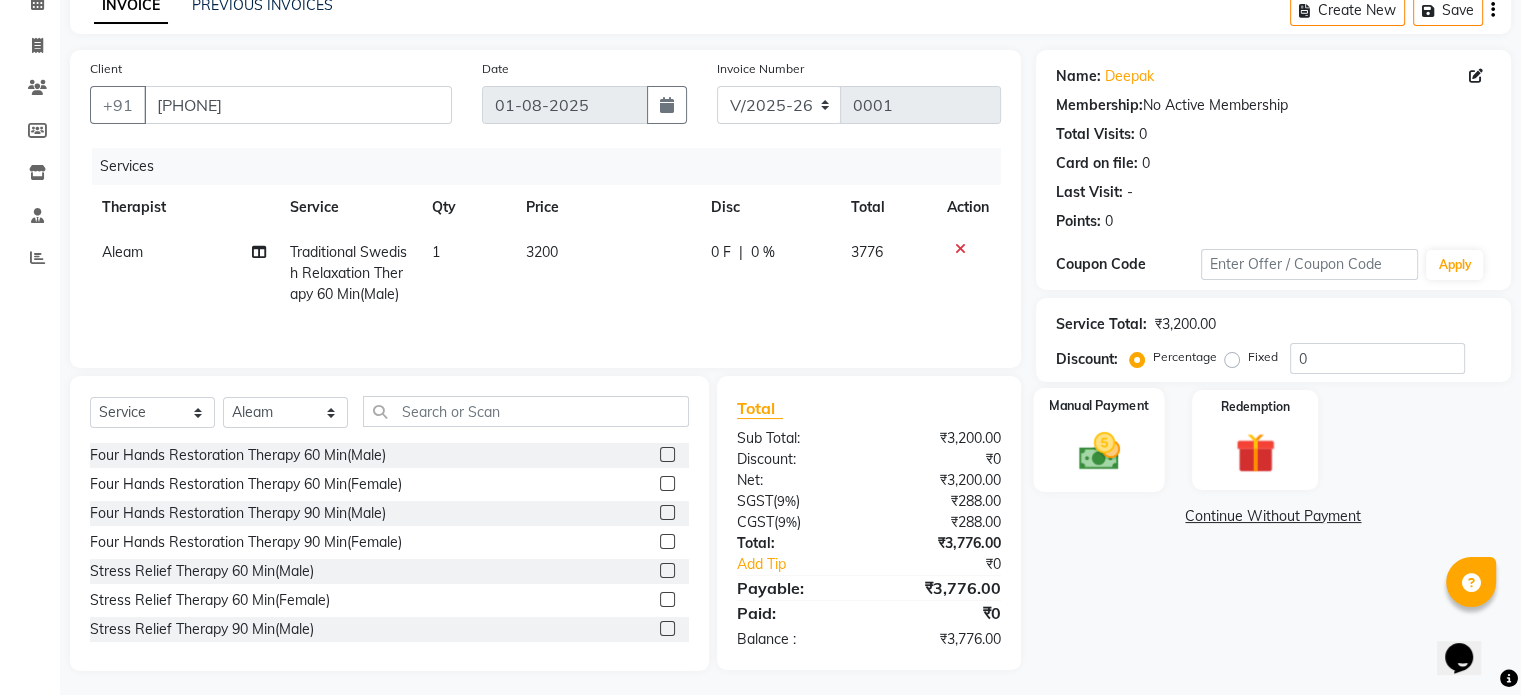 click 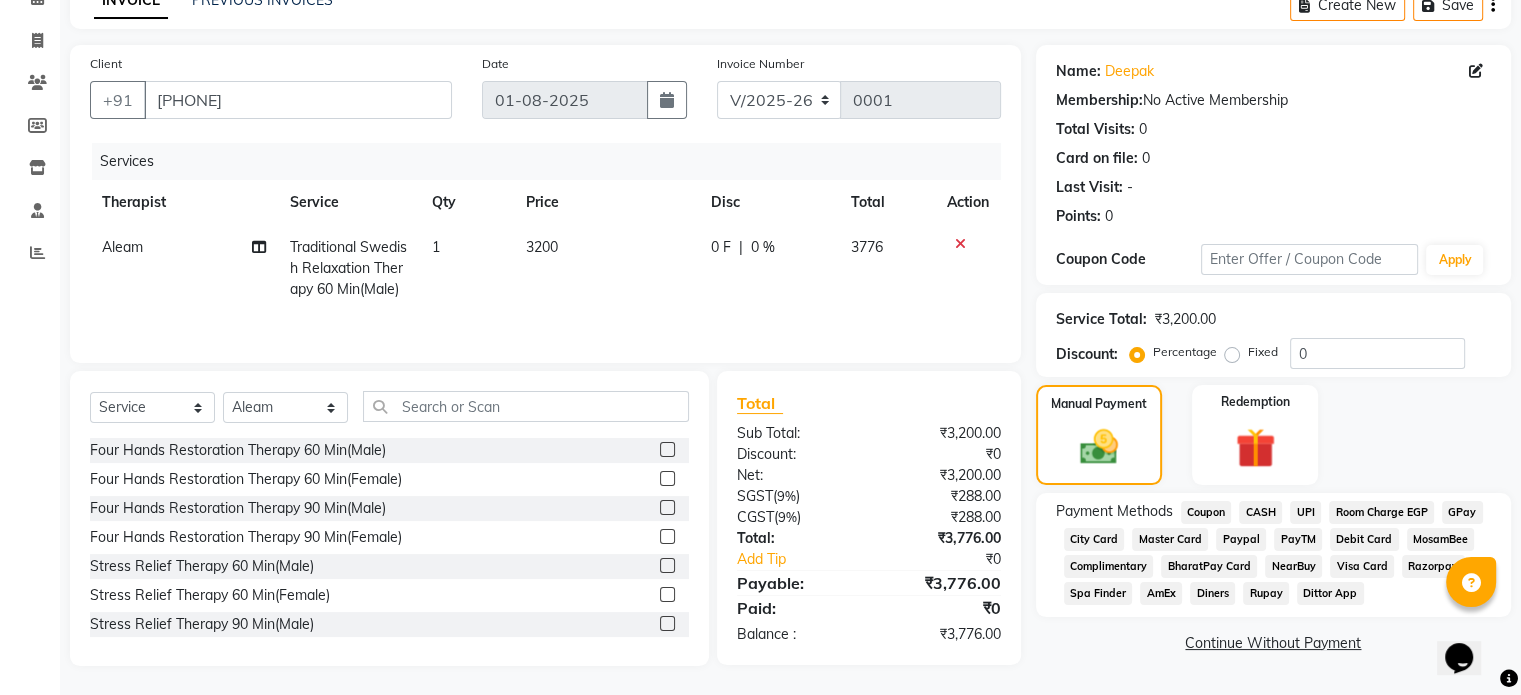 scroll, scrollTop: 107, scrollLeft: 0, axis: vertical 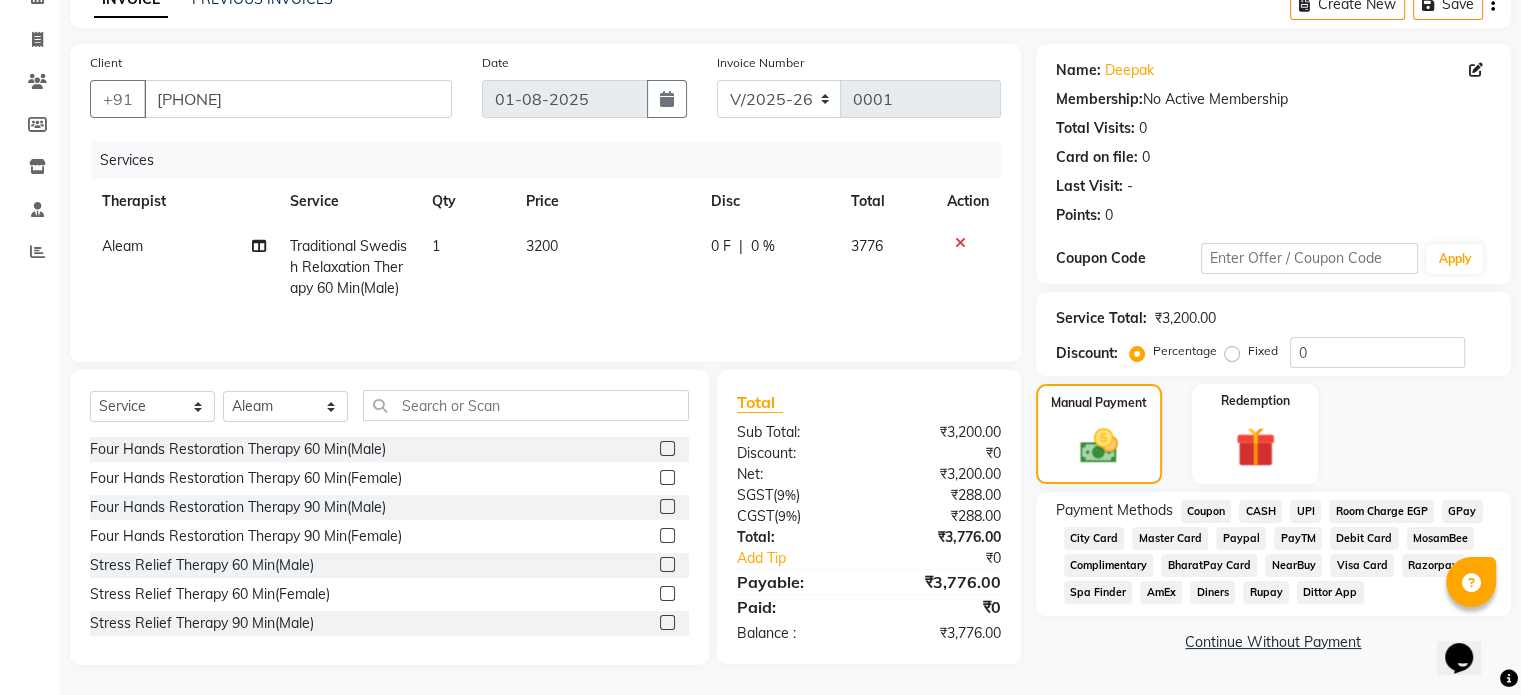 click on "UPI" 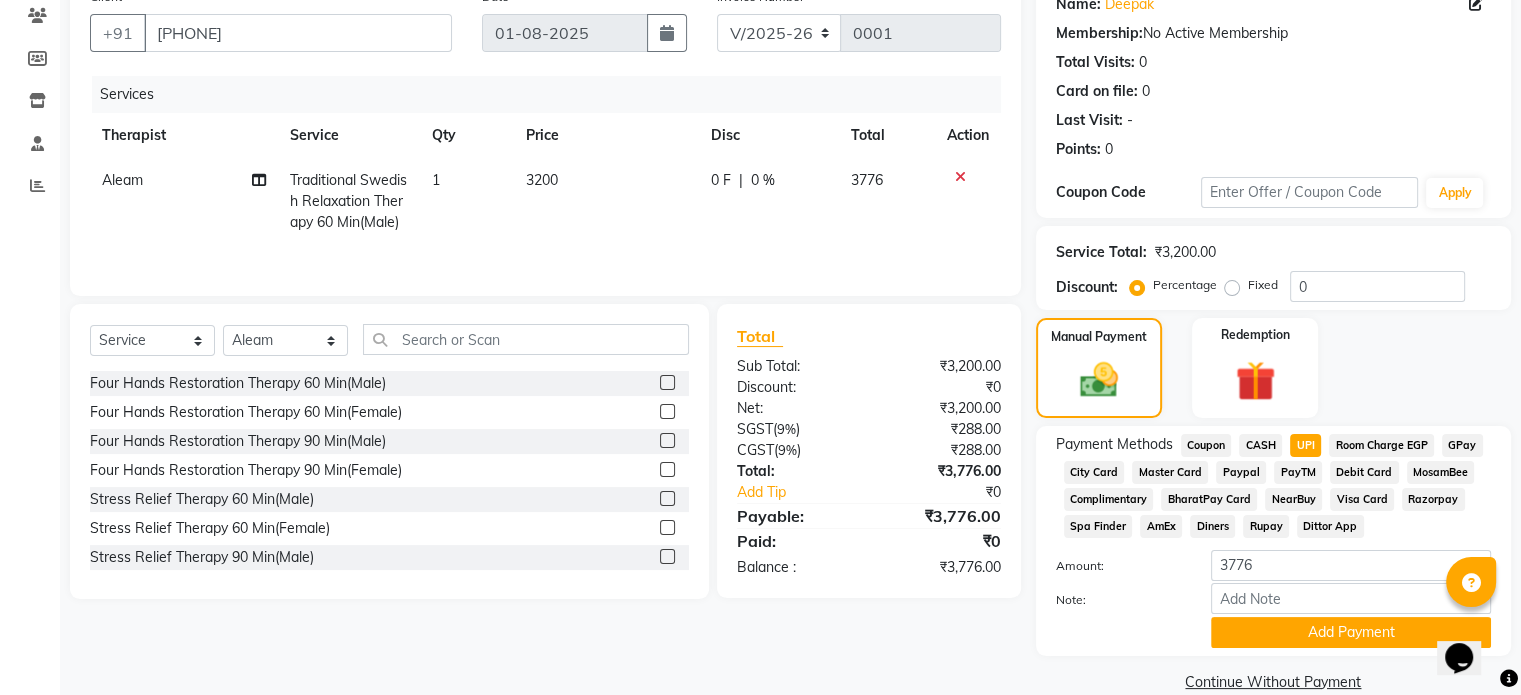 scroll, scrollTop: 207, scrollLeft: 0, axis: vertical 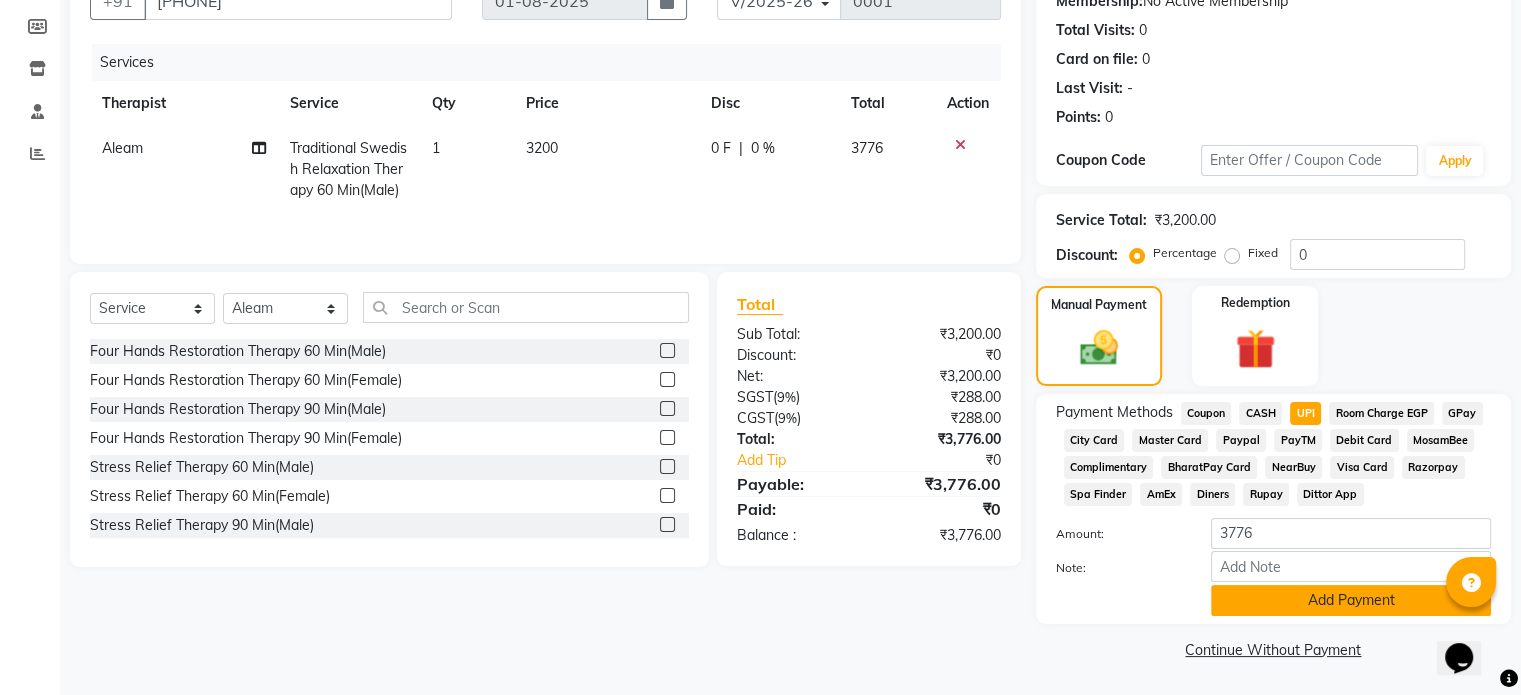 click on "Add Payment" 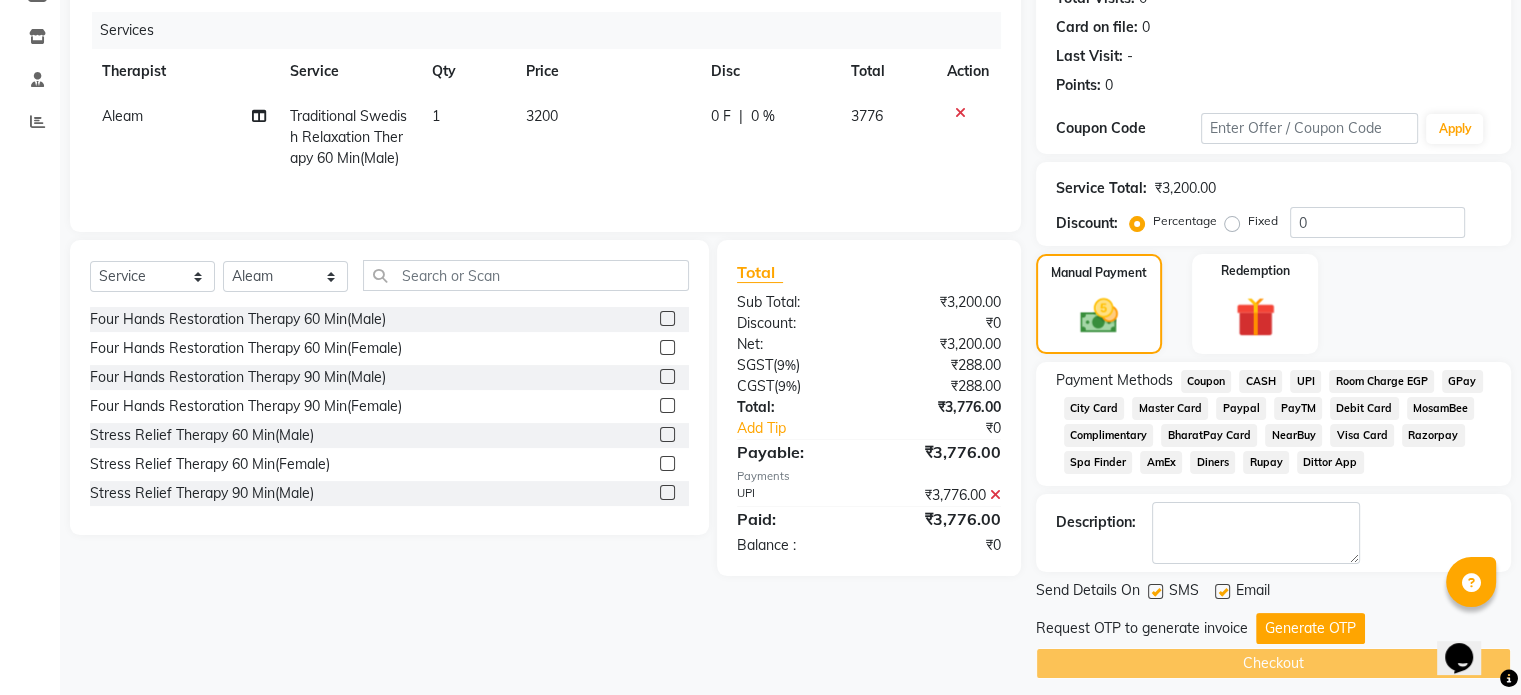 scroll, scrollTop: 251, scrollLeft: 0, axis: vertical 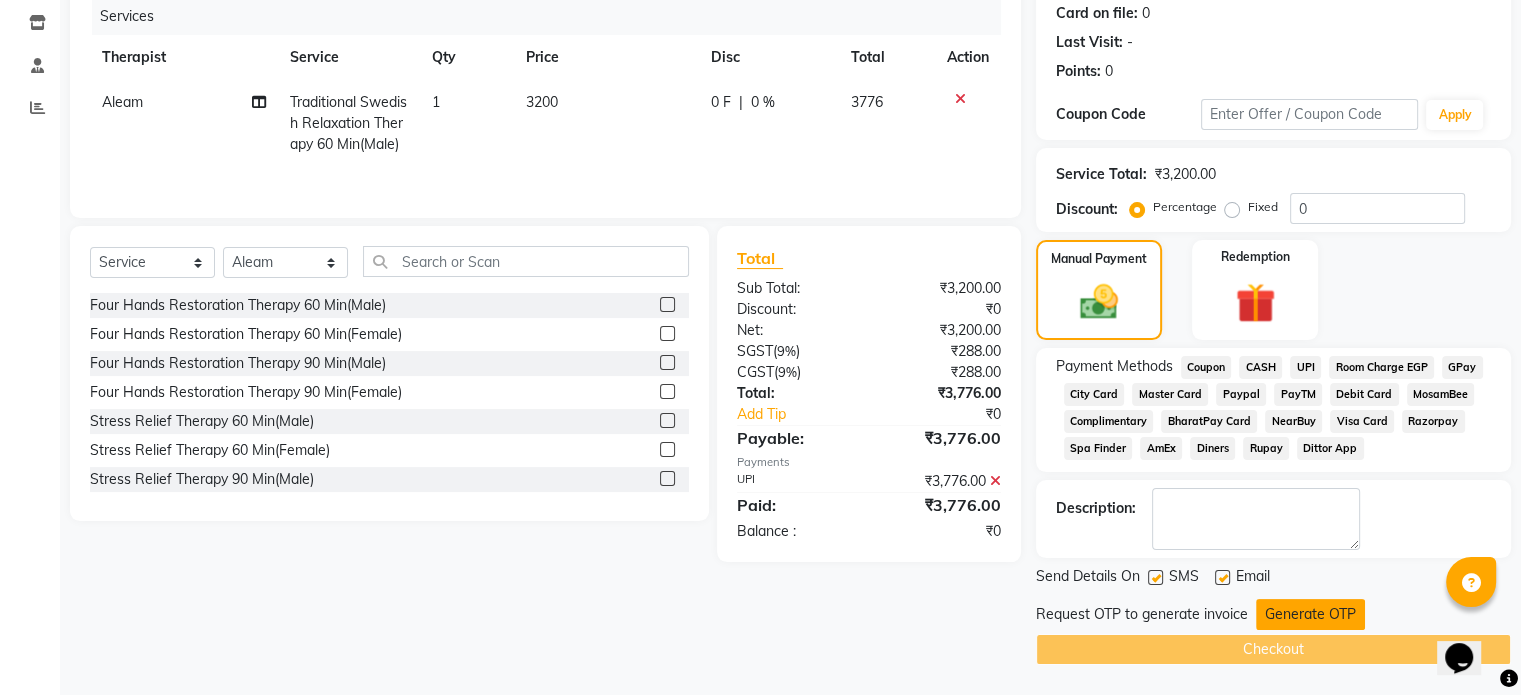 click on "Generate OTP" 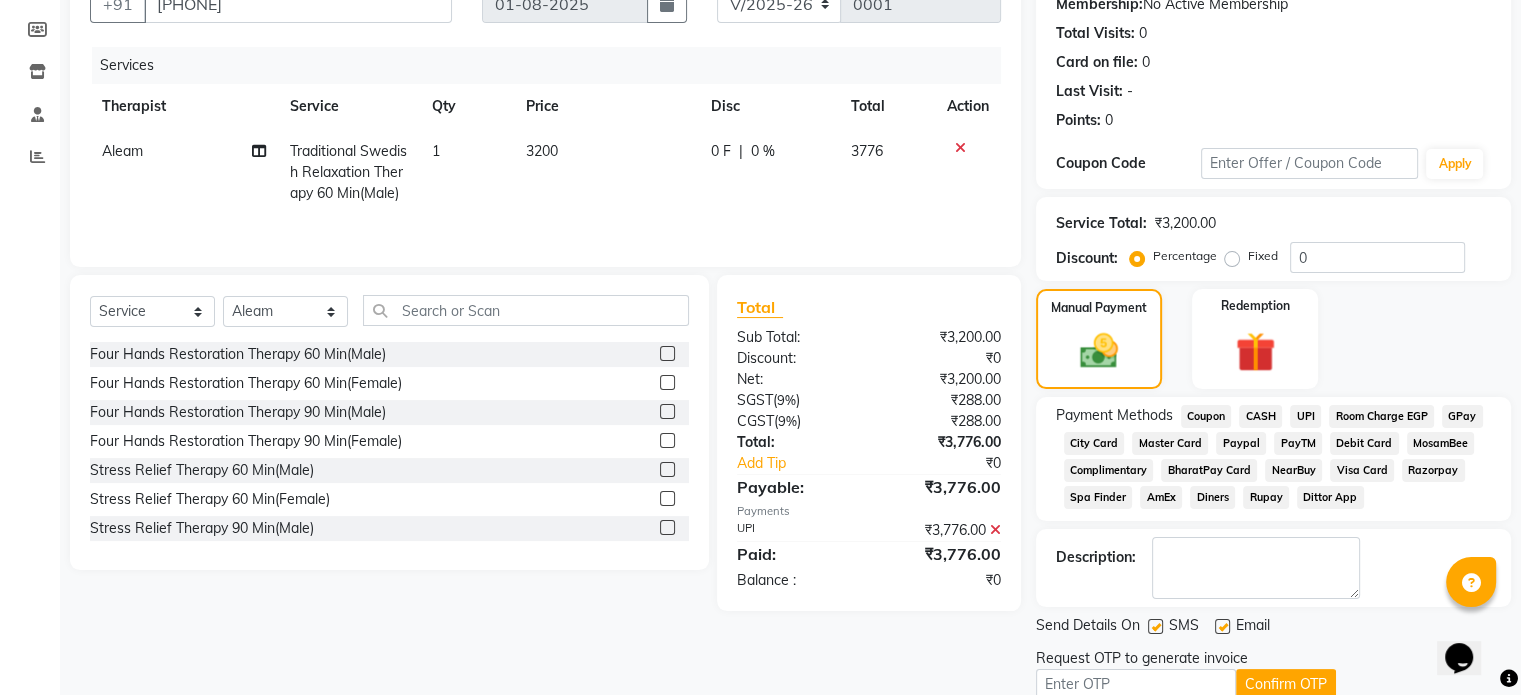 scroll, scrollTop: 289, scrollLeft: 0, axis: vertical 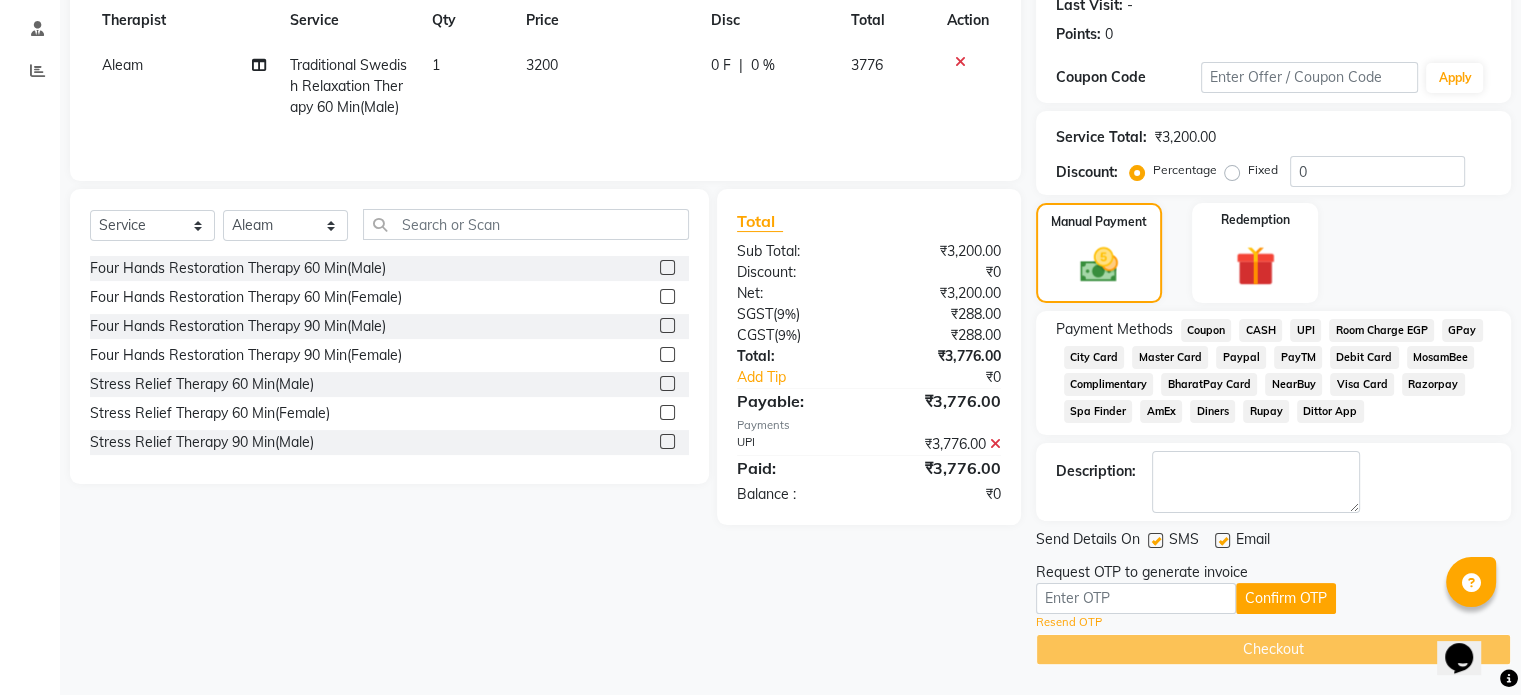 click on "Resend OTP" 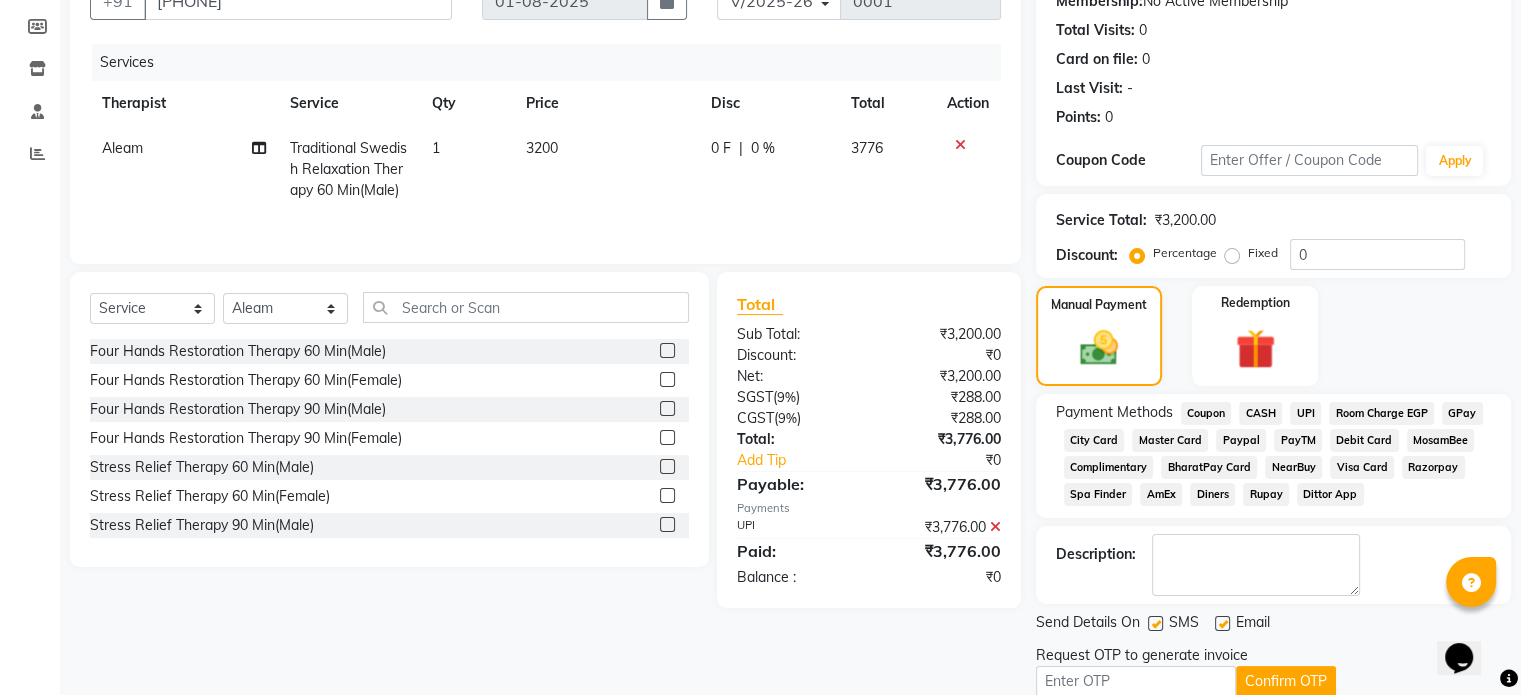 scroll, scrollTop: 289, scrollLeft: 0, axis: vertical 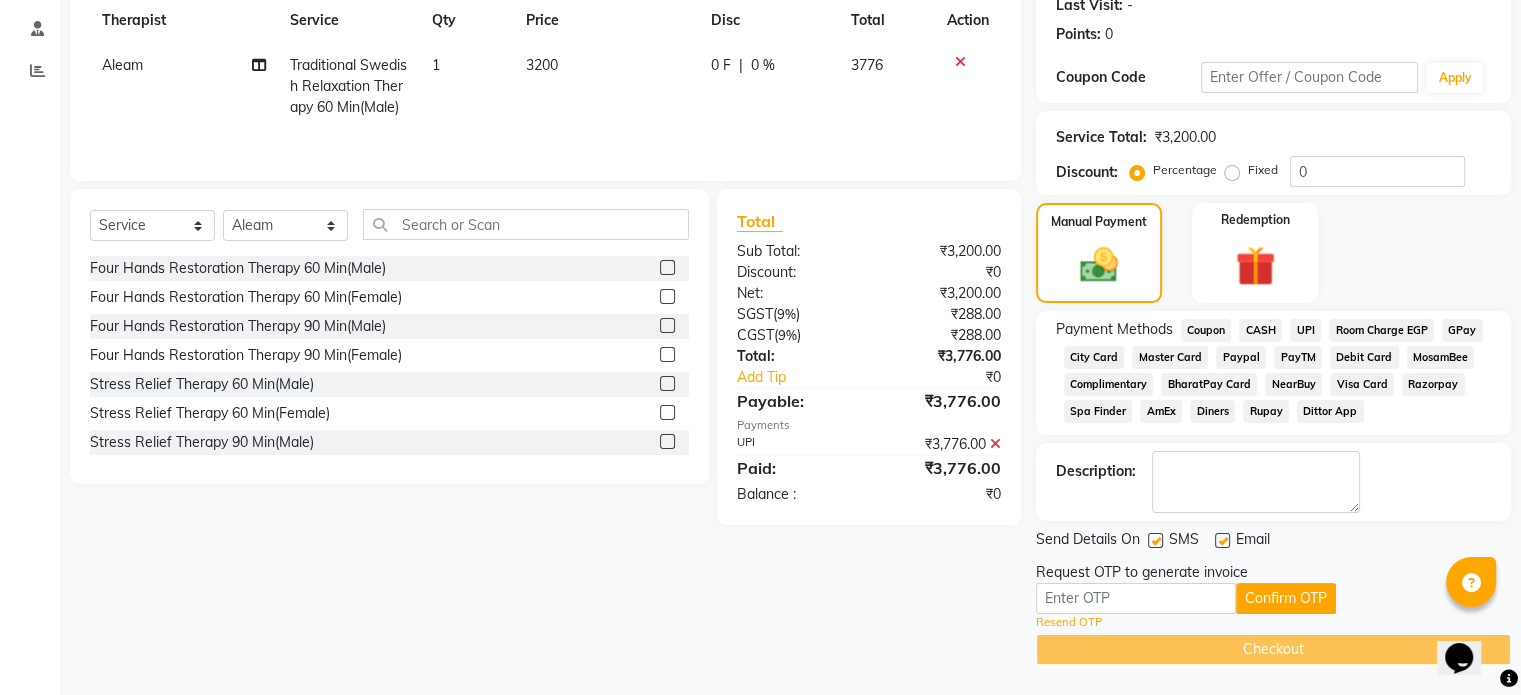 click 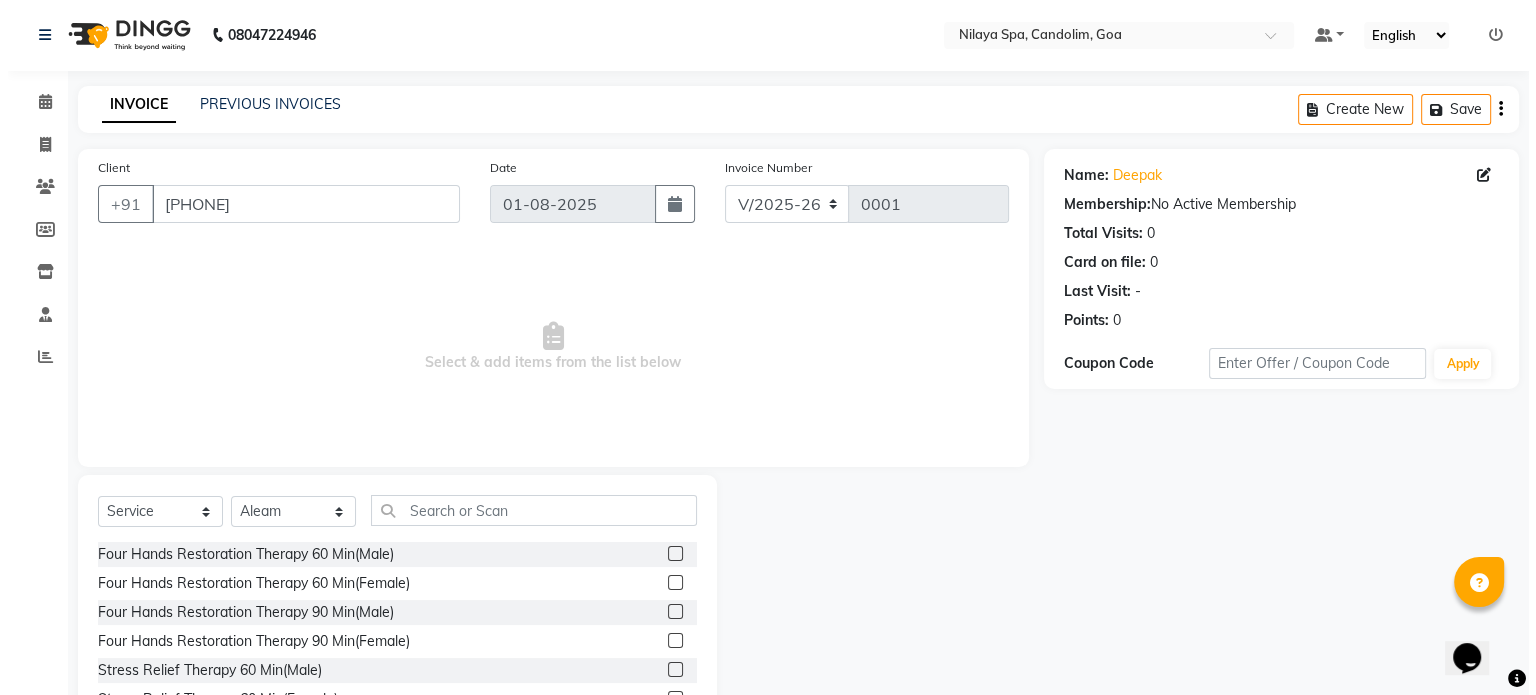 scroll, scrollTop: 0, scrollLeft: 0, axis: both 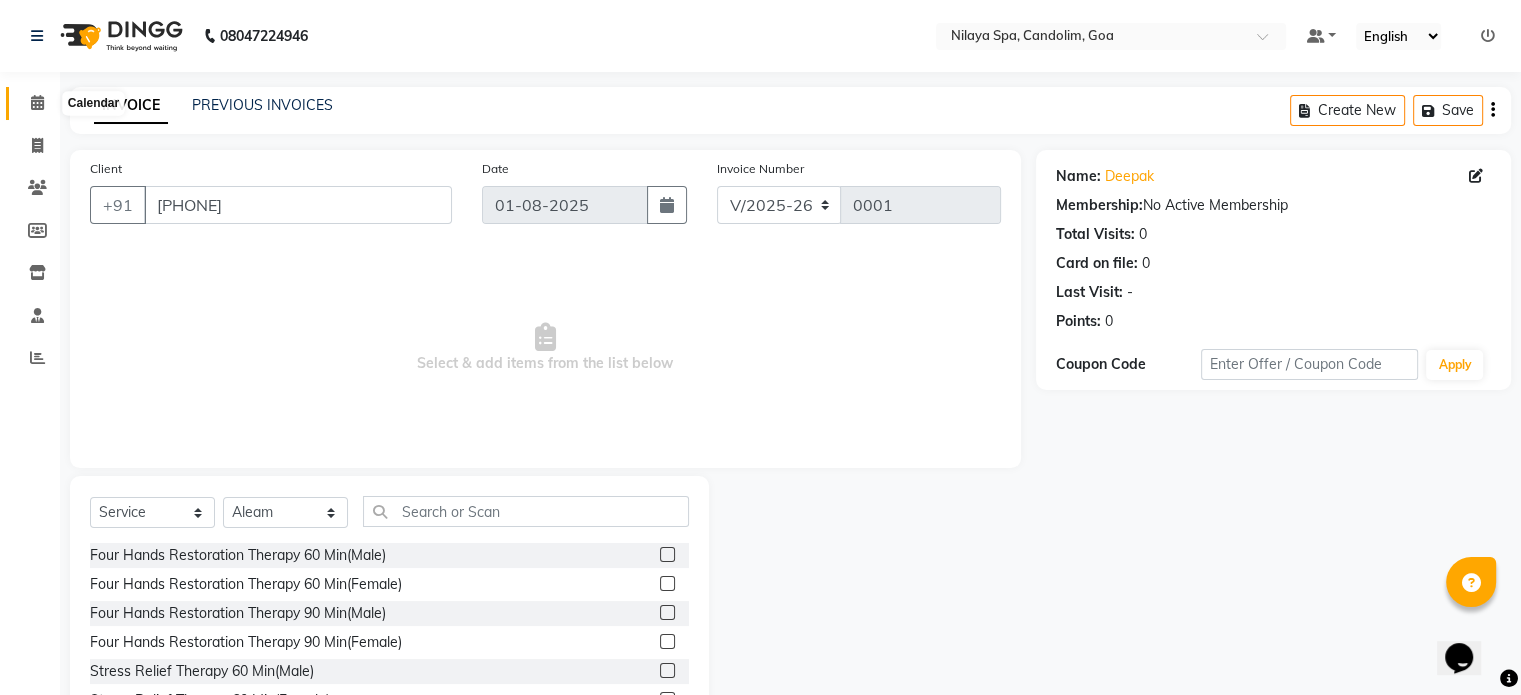click 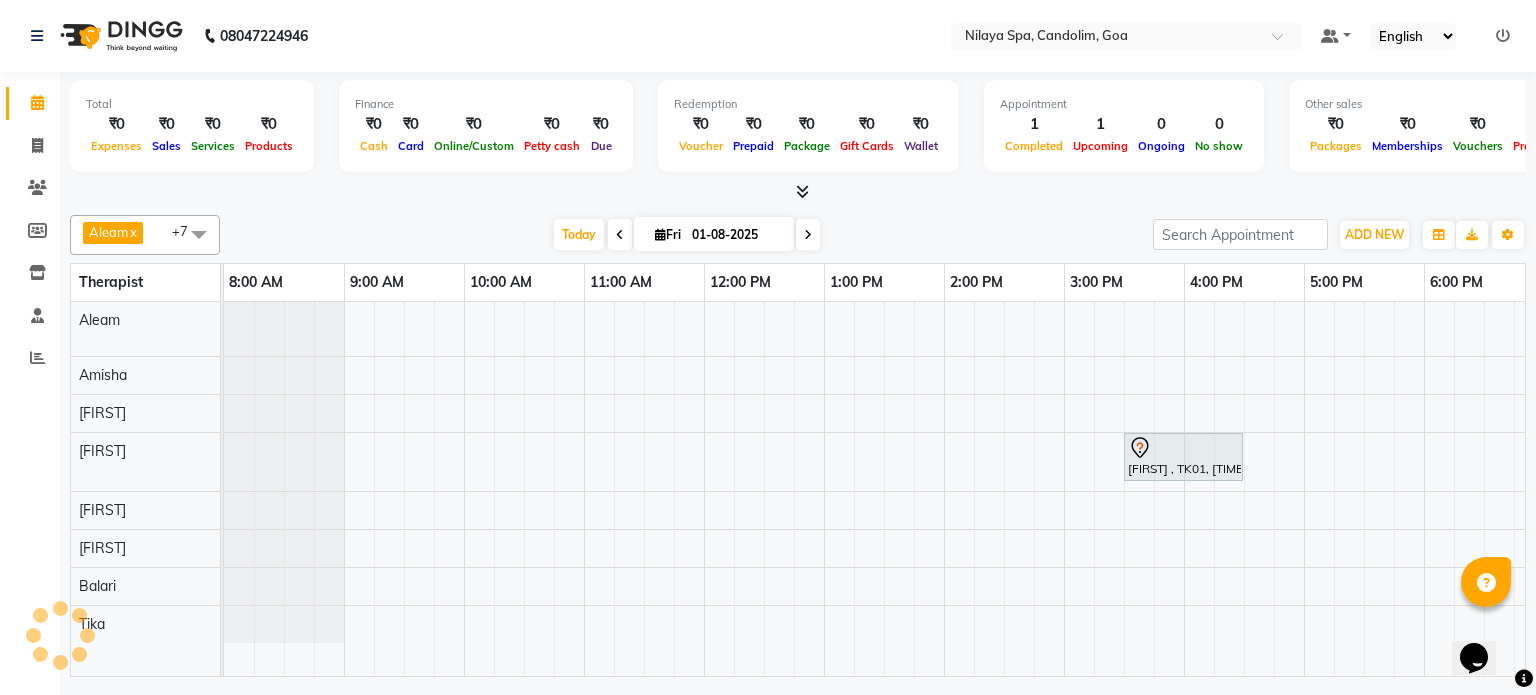 scroll, scrollTop: 0, scrollLeft: 0, axis: both 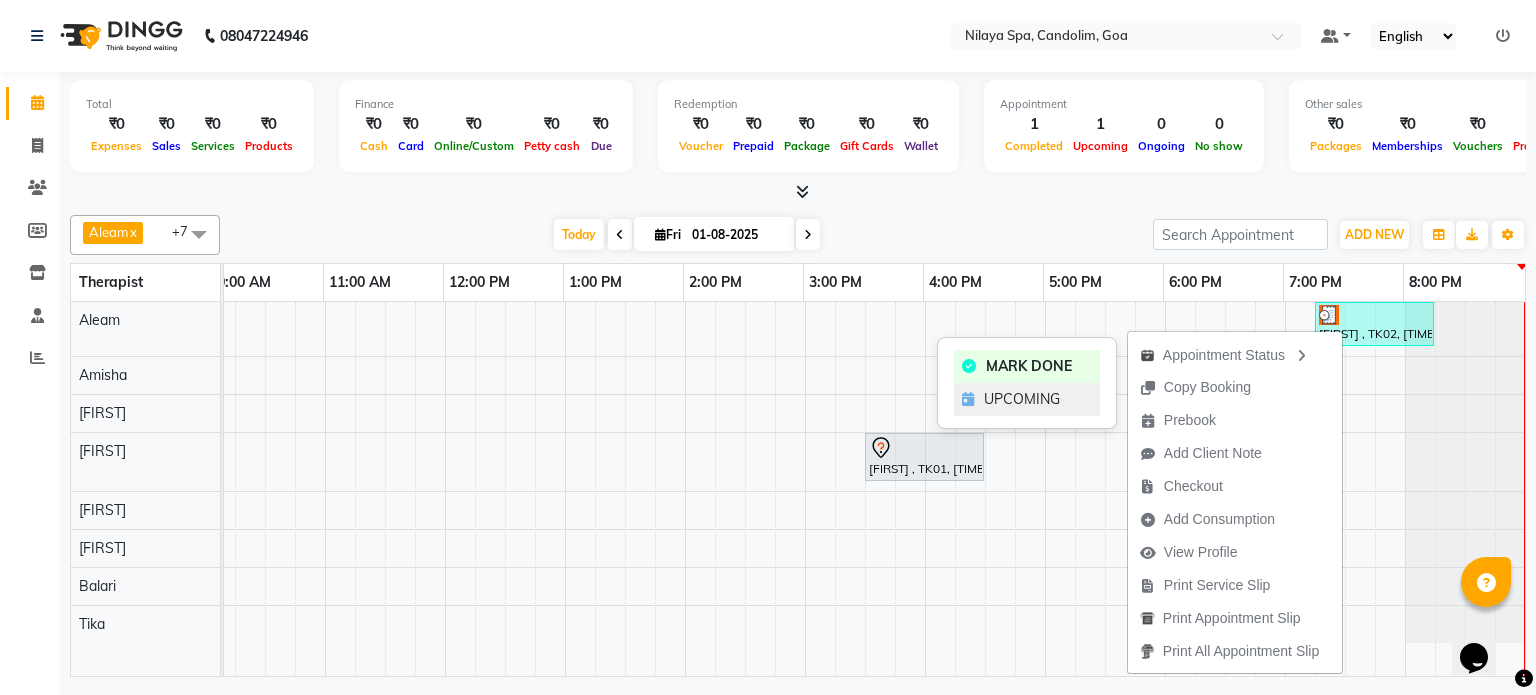 click on "UPCOMING" 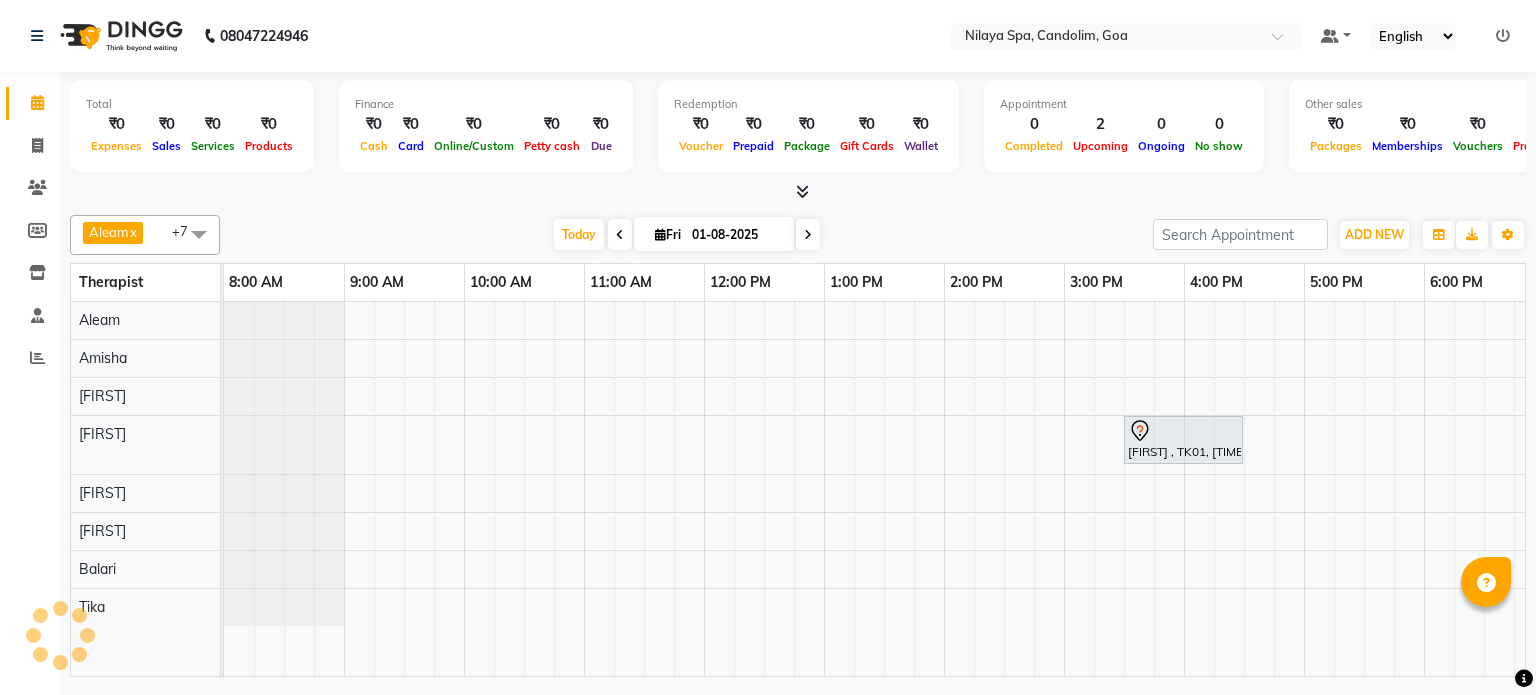 scroll, scrollTop: 0, scrollLeft: 0, axis: both 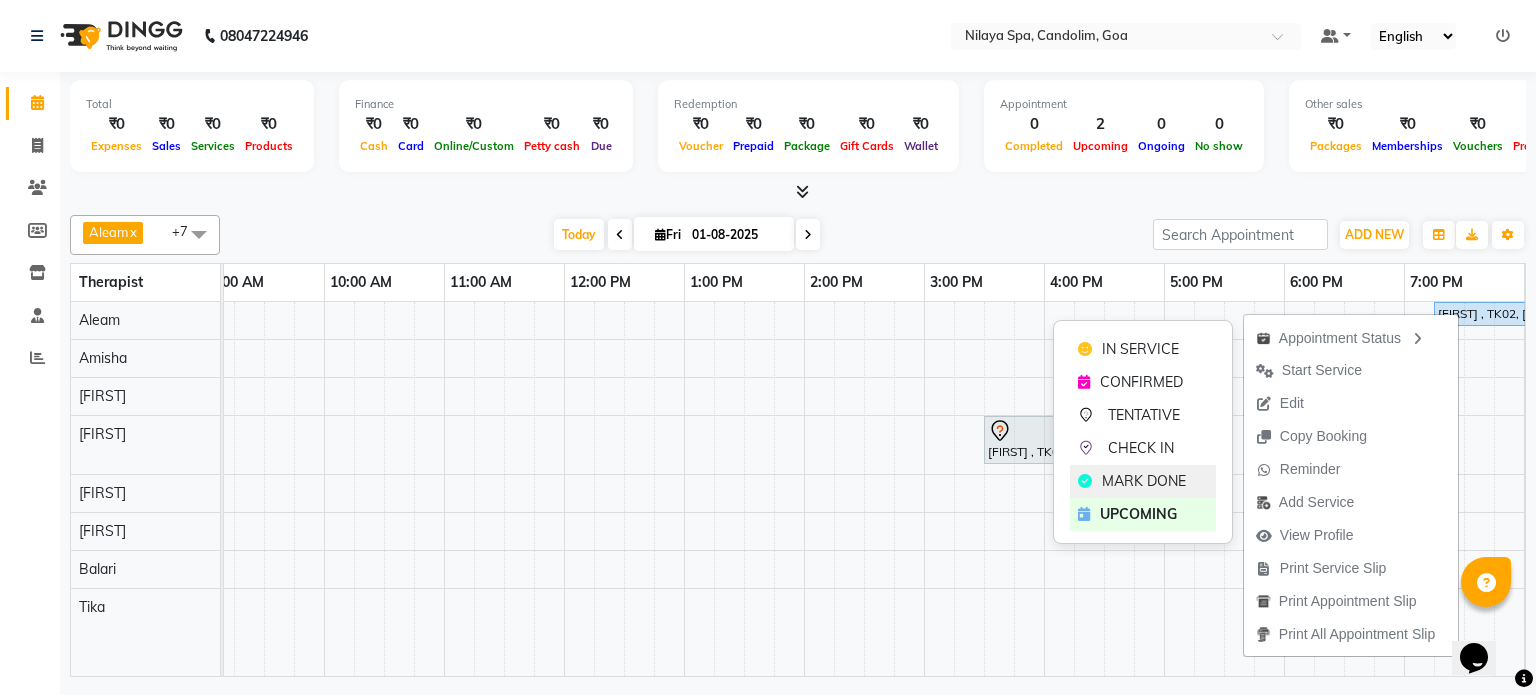 click on "MARK DONE" 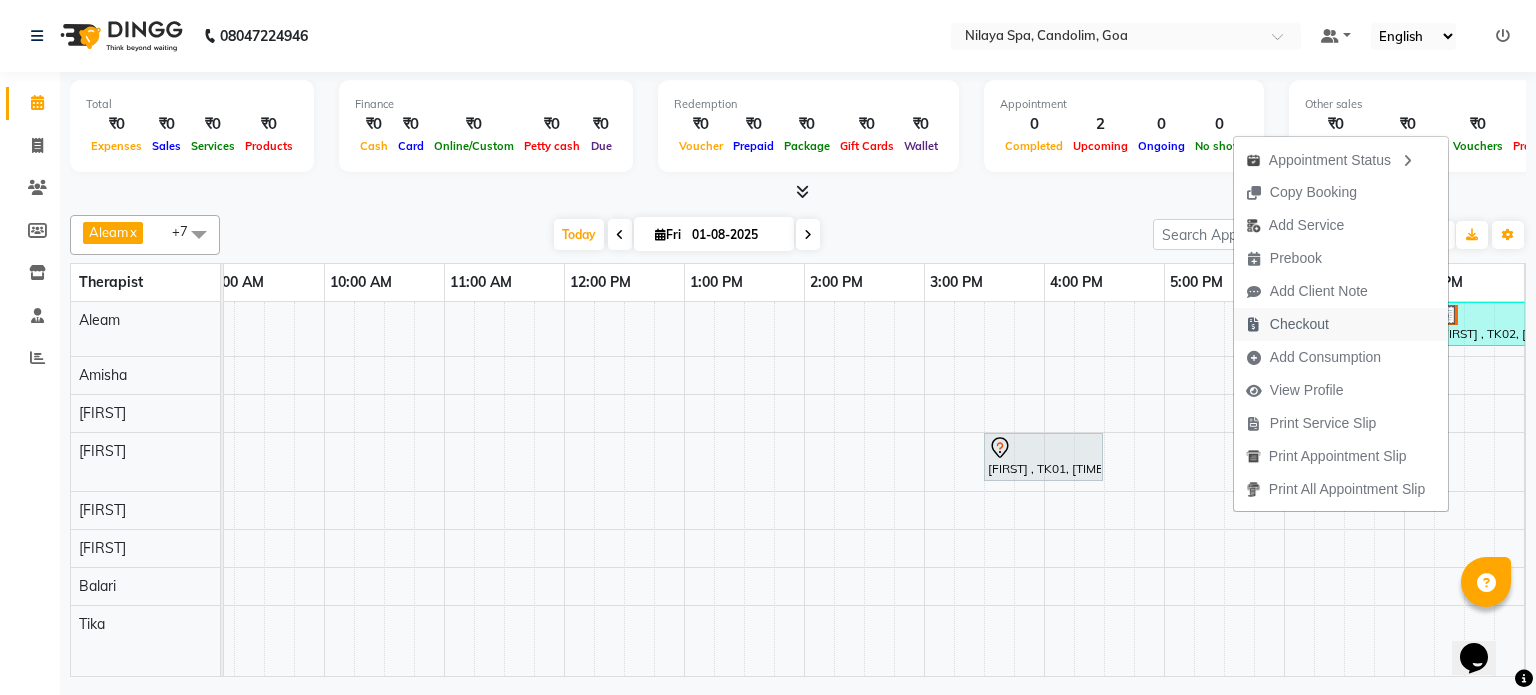 click on "Checkout" at bounding box center [1299, 324] 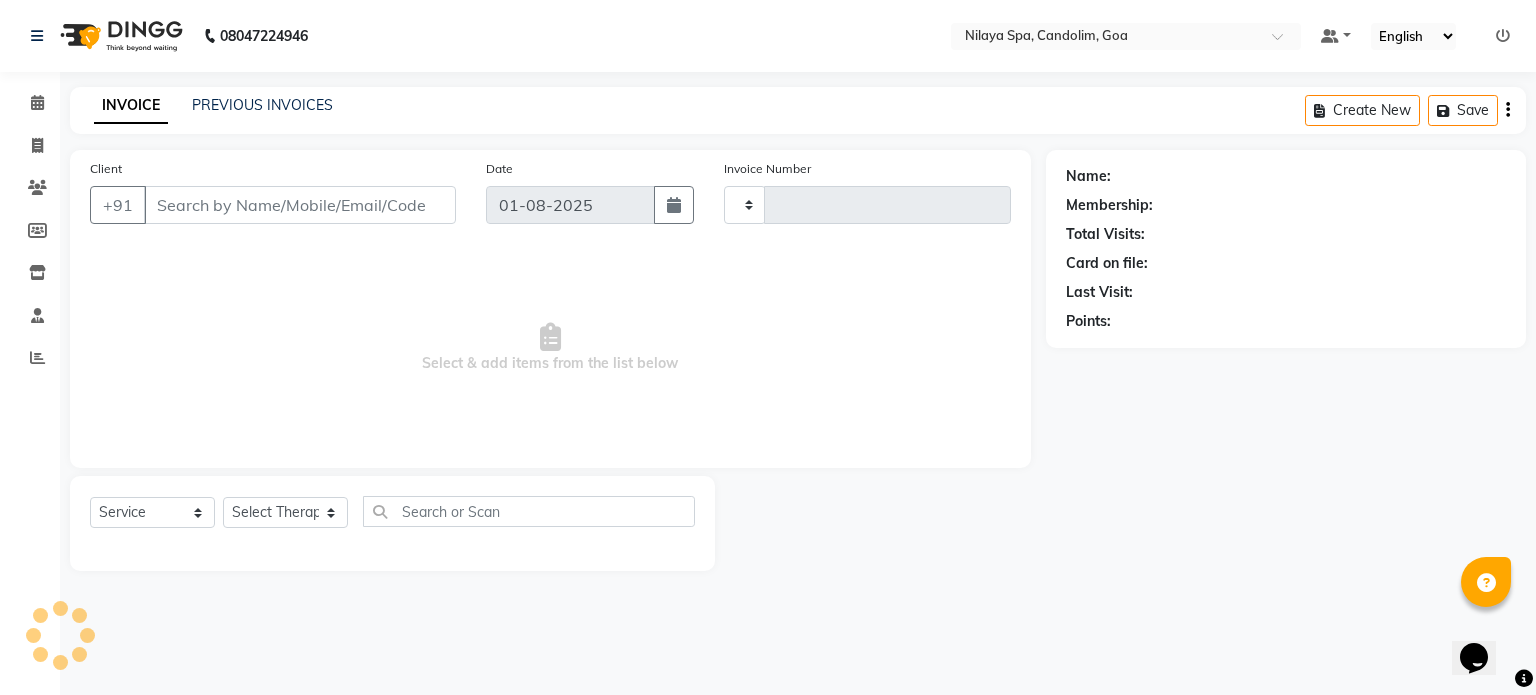 type on "0001" 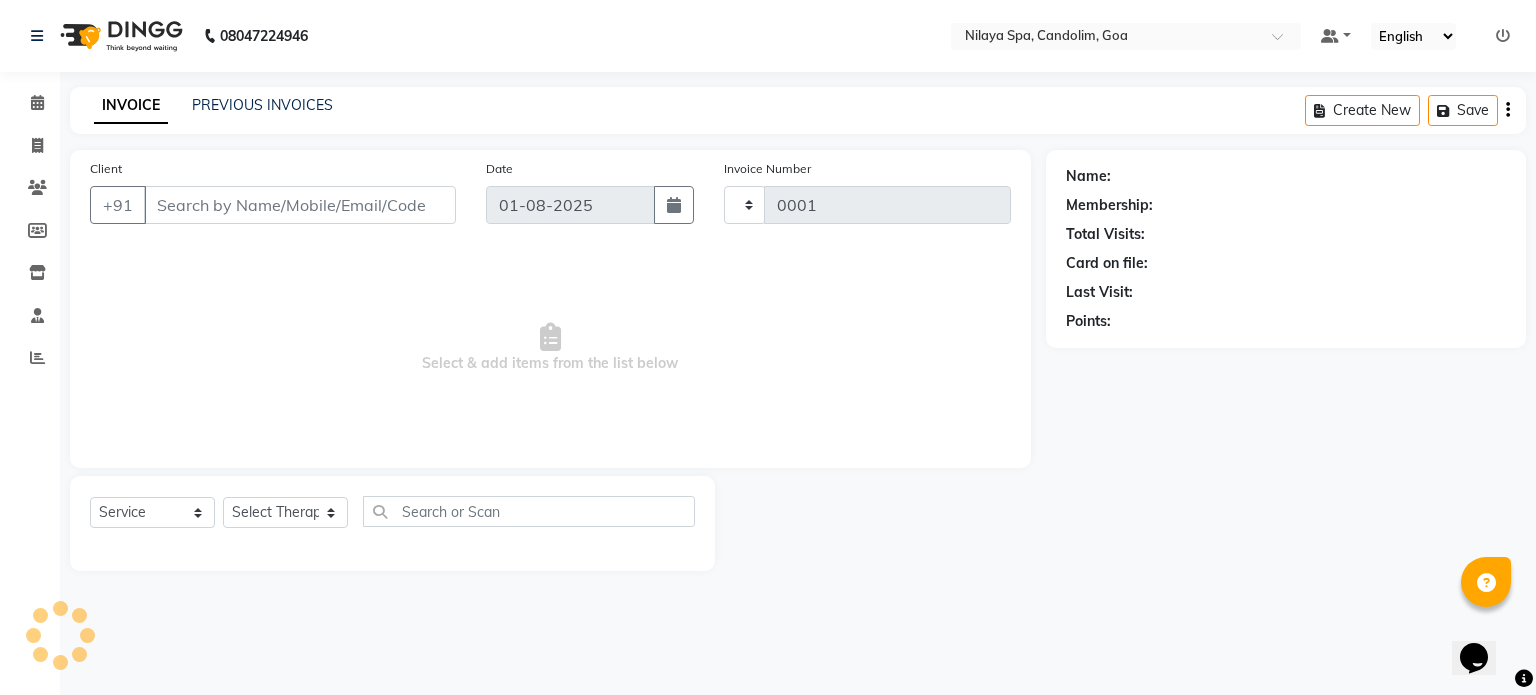 select on "8694" 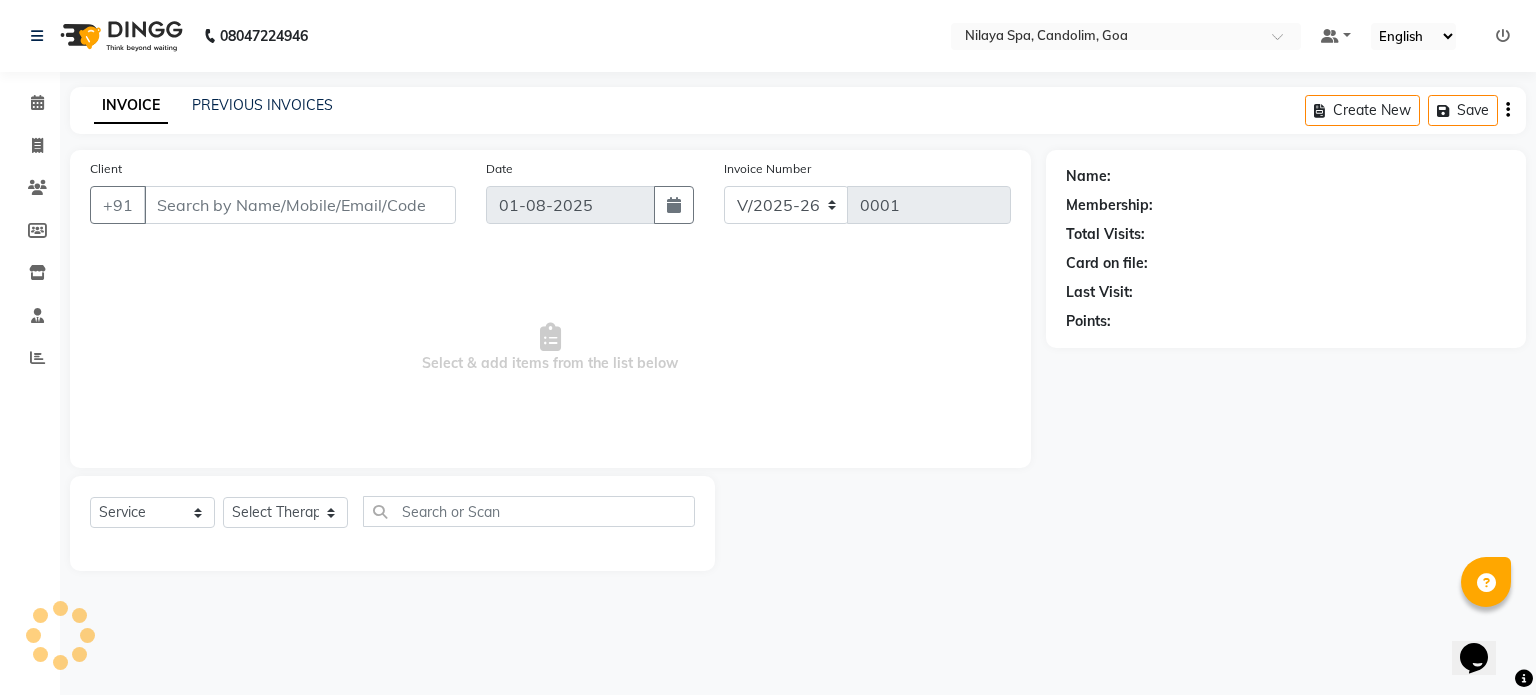 type on "[PHONE]" 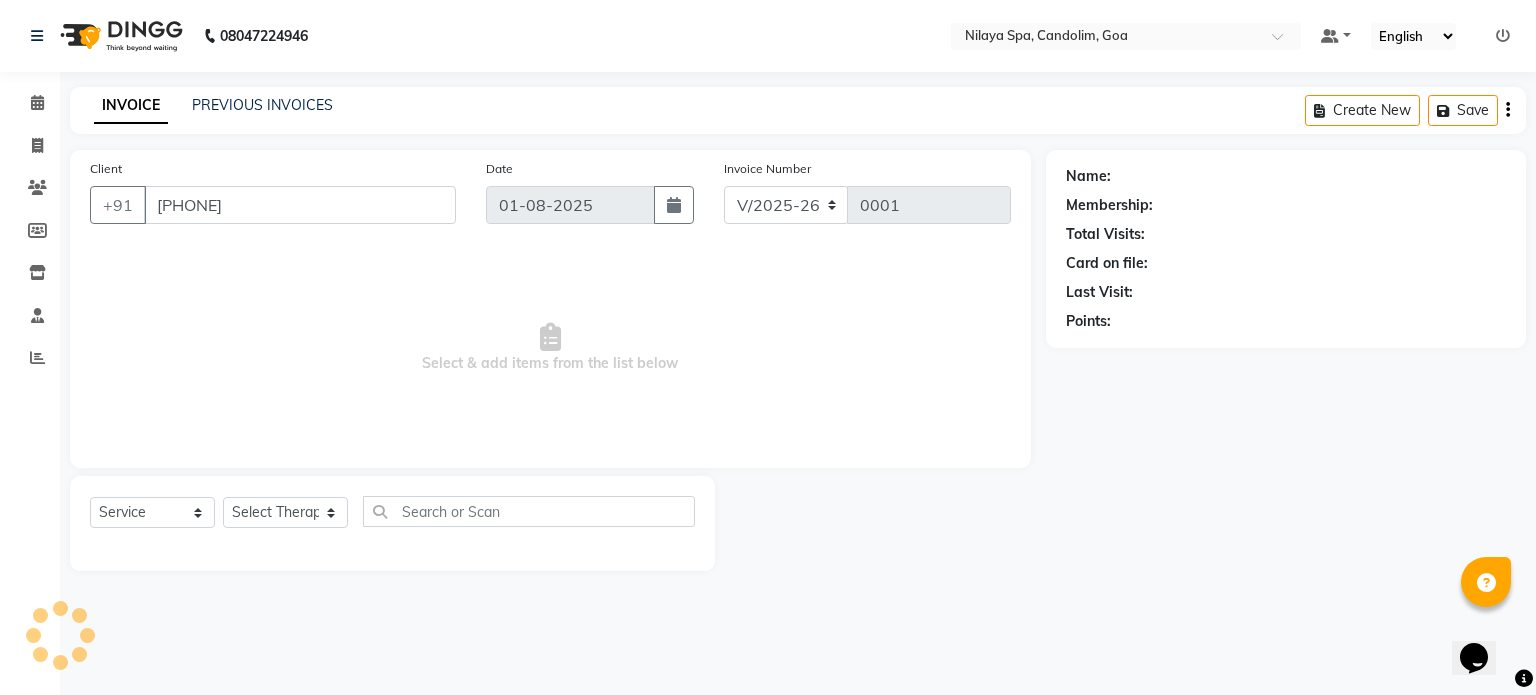 select on "87834" 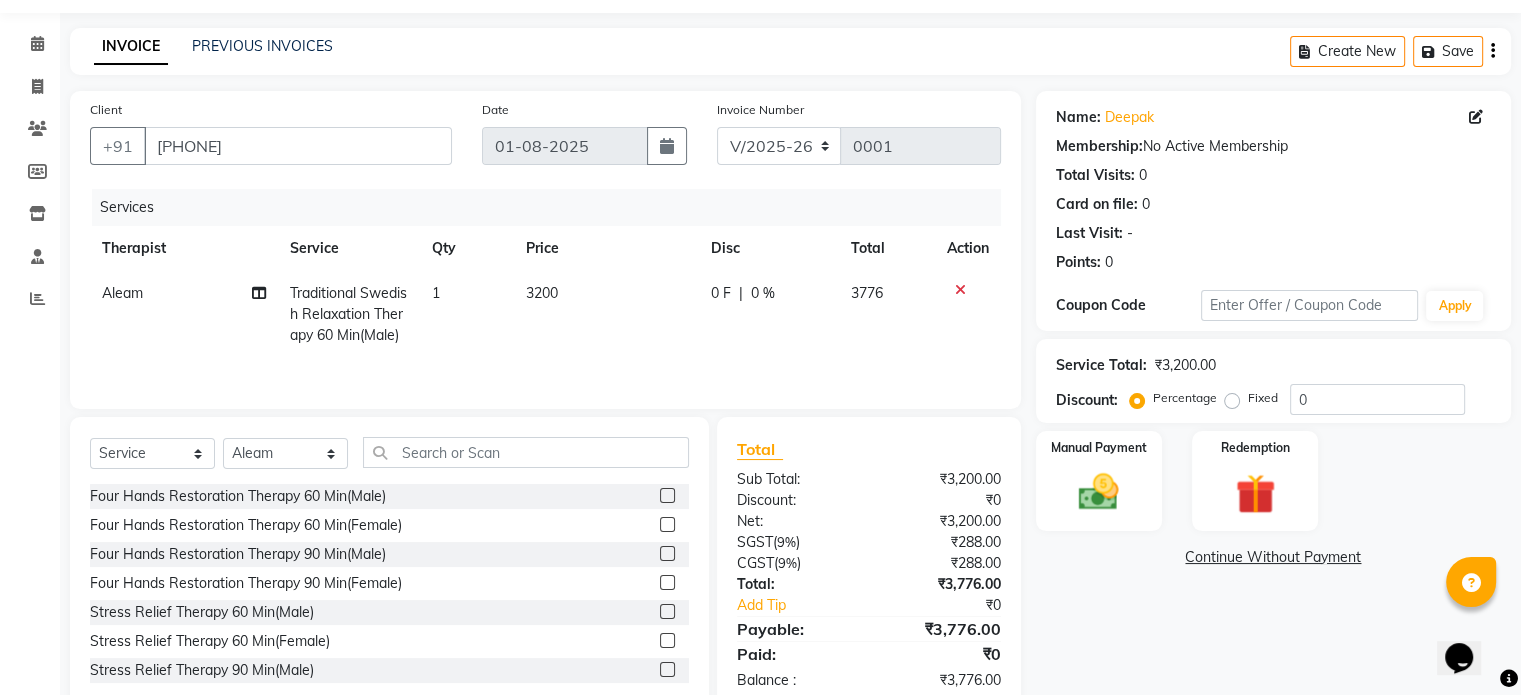 scroll, scrollTop: 107, scrollLeft: 0, axis: vertical 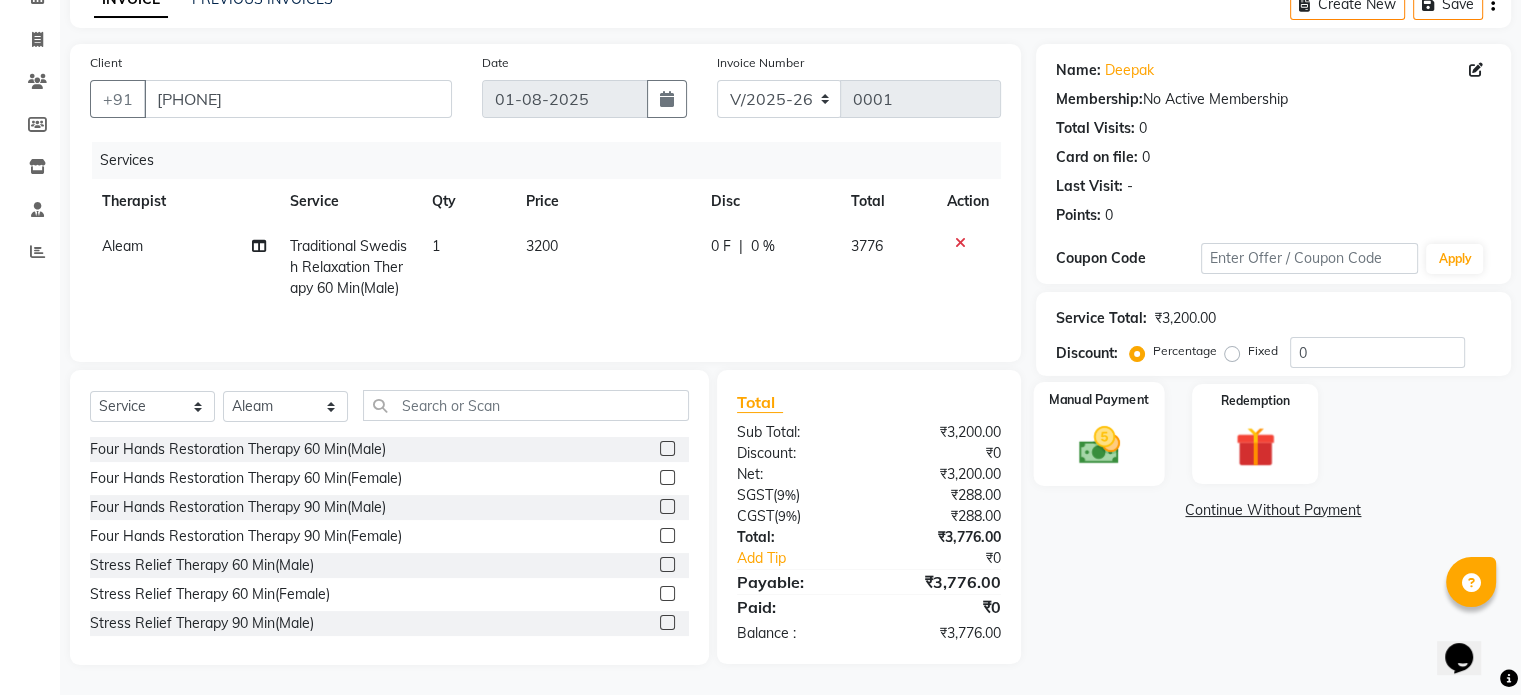 click on "Manual Payment" 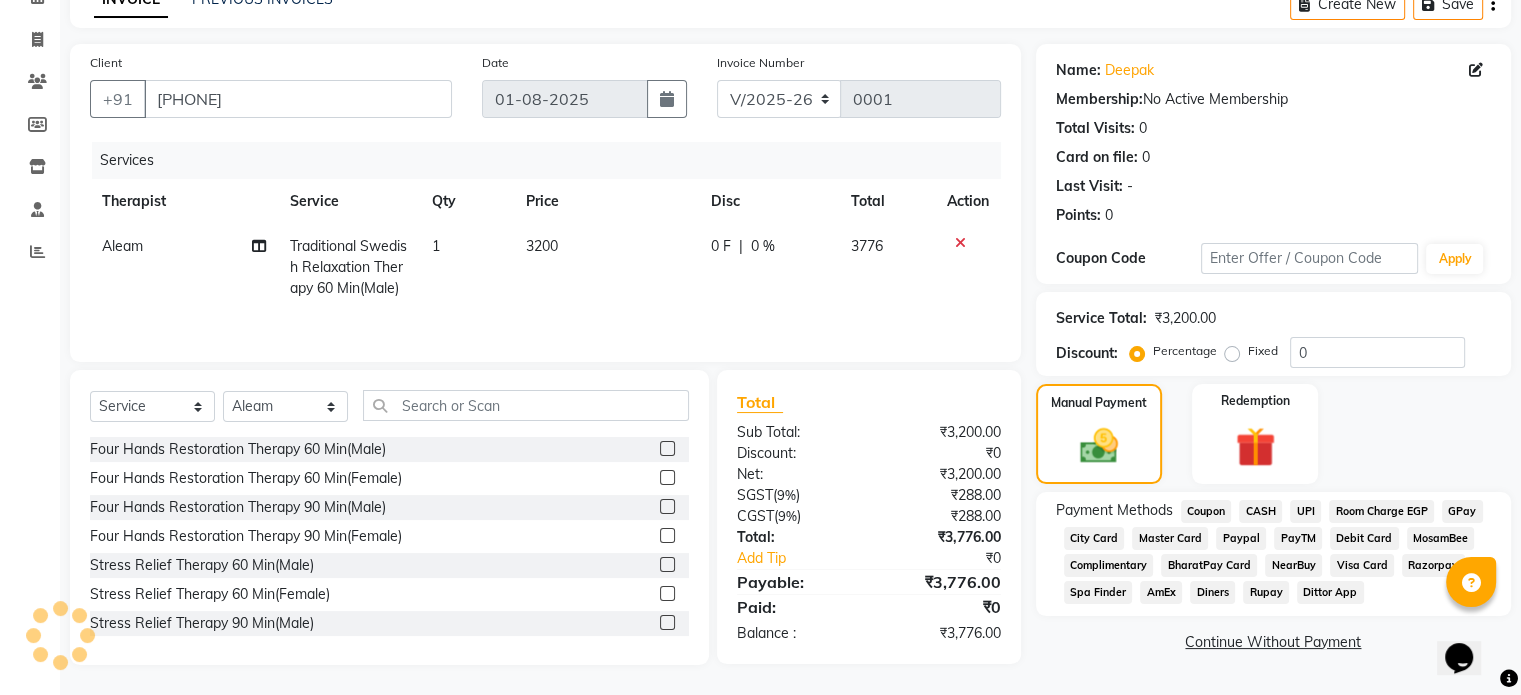 click on "UPI" 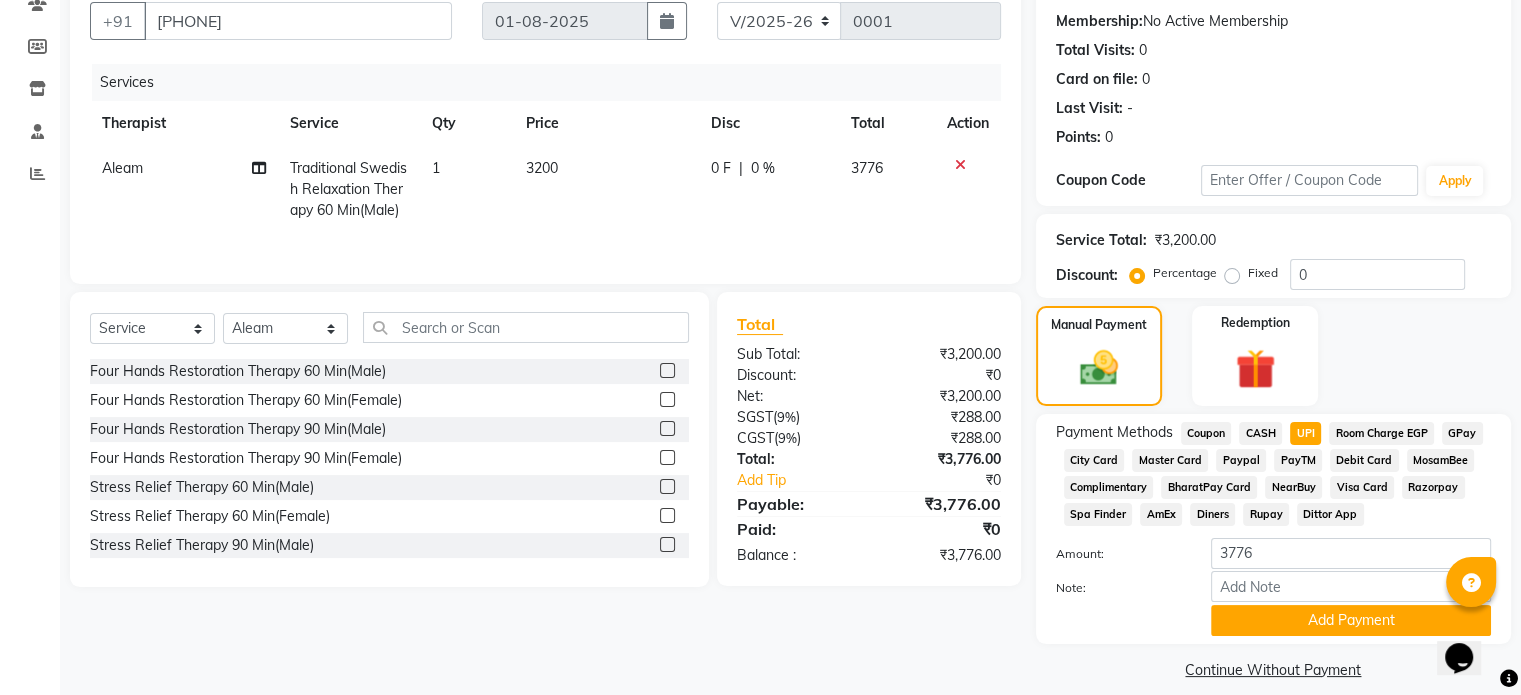 scroll, scrollTop: 207, scrollLeft: 0, axis: vertical 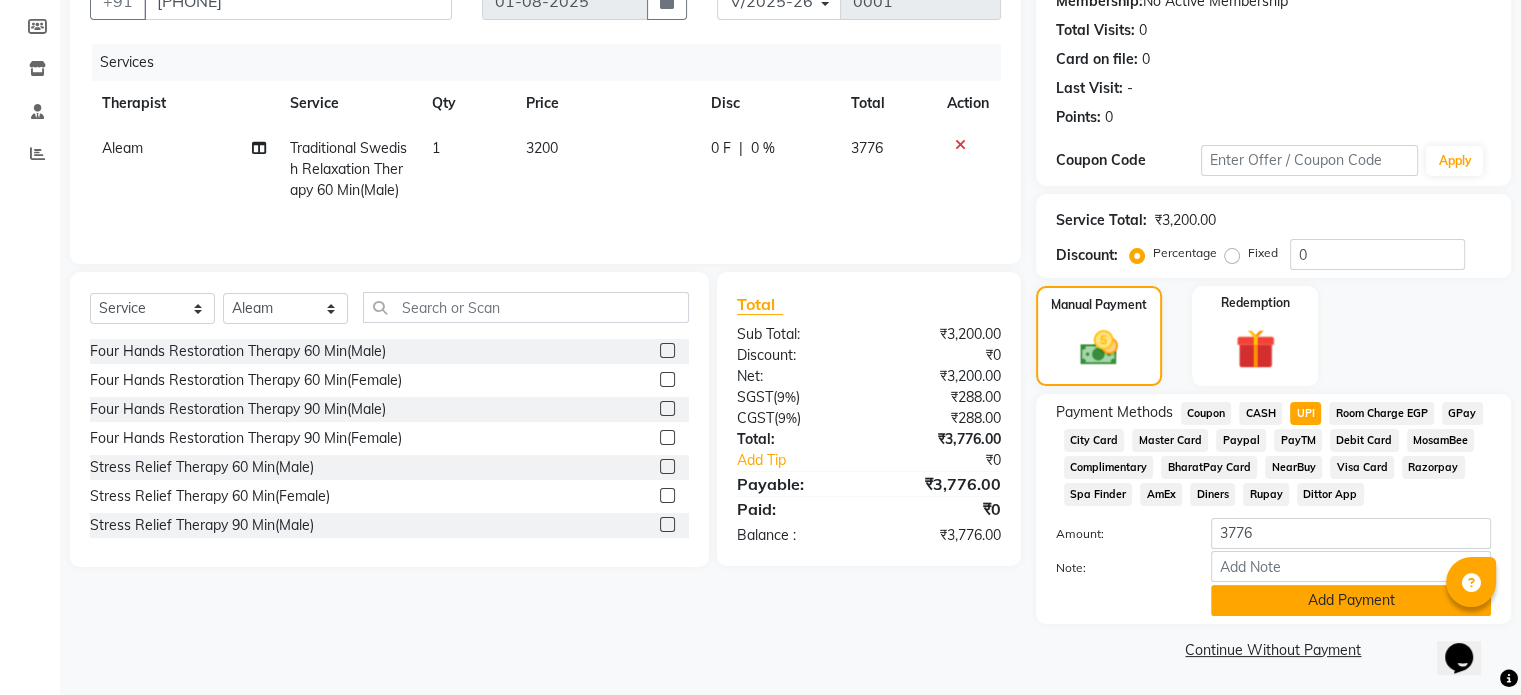 click on "Add Payment" 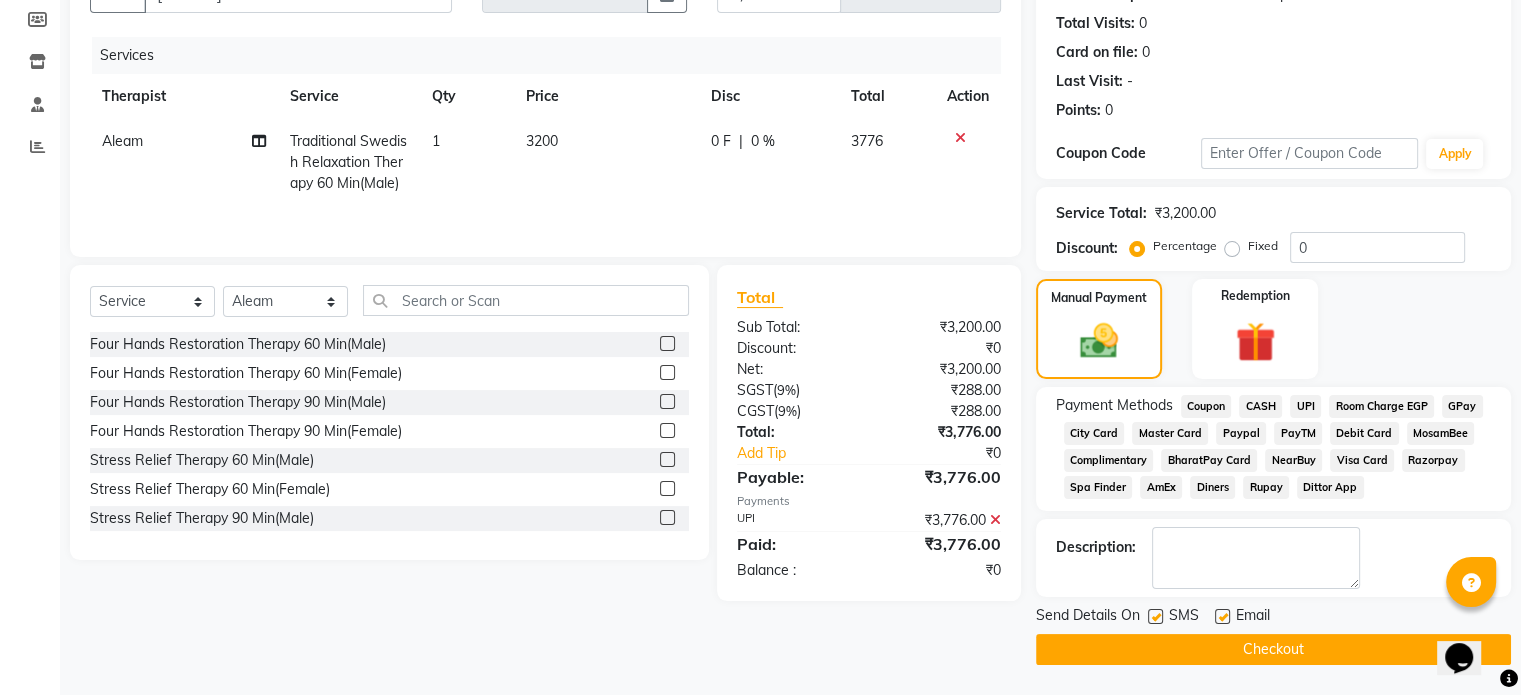 scroll, scrollTop: 212, scrollLeft: 0, axis: vertical 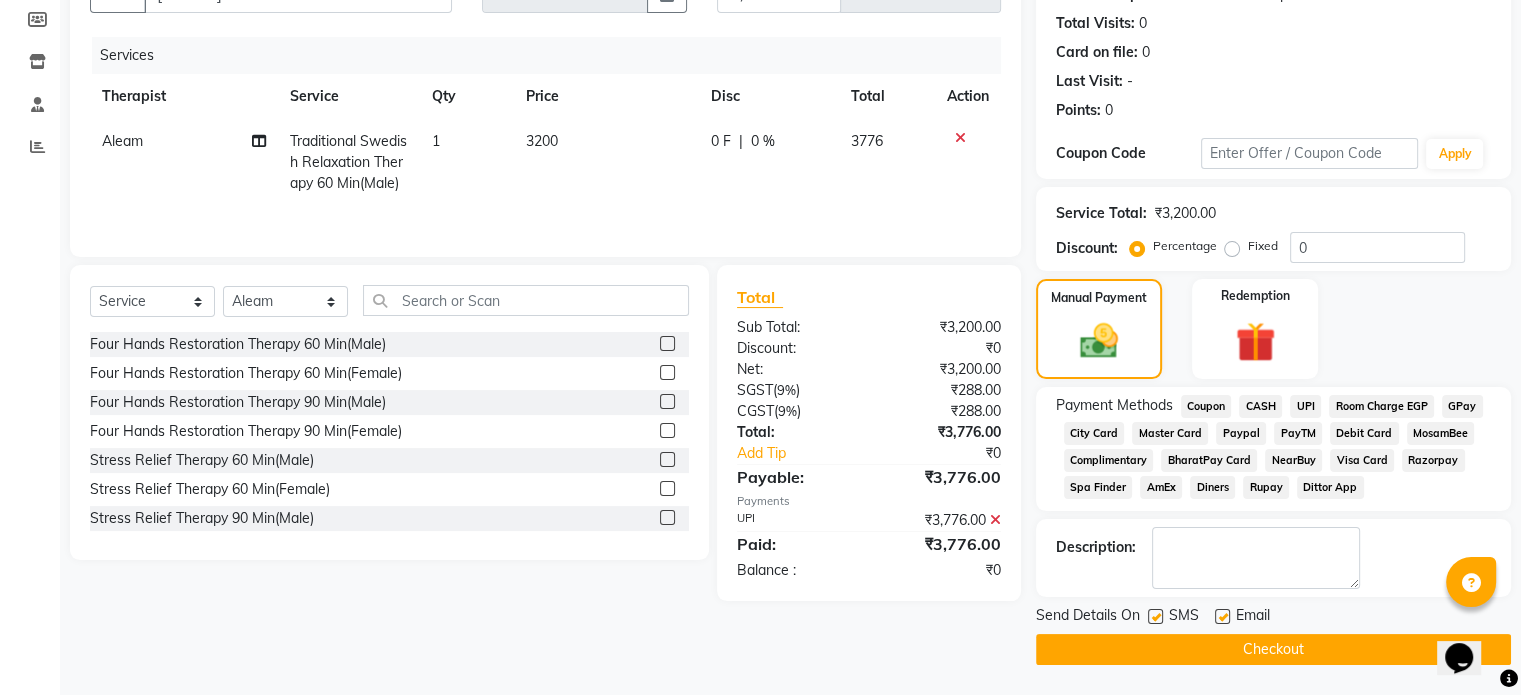 click on "Checkout" 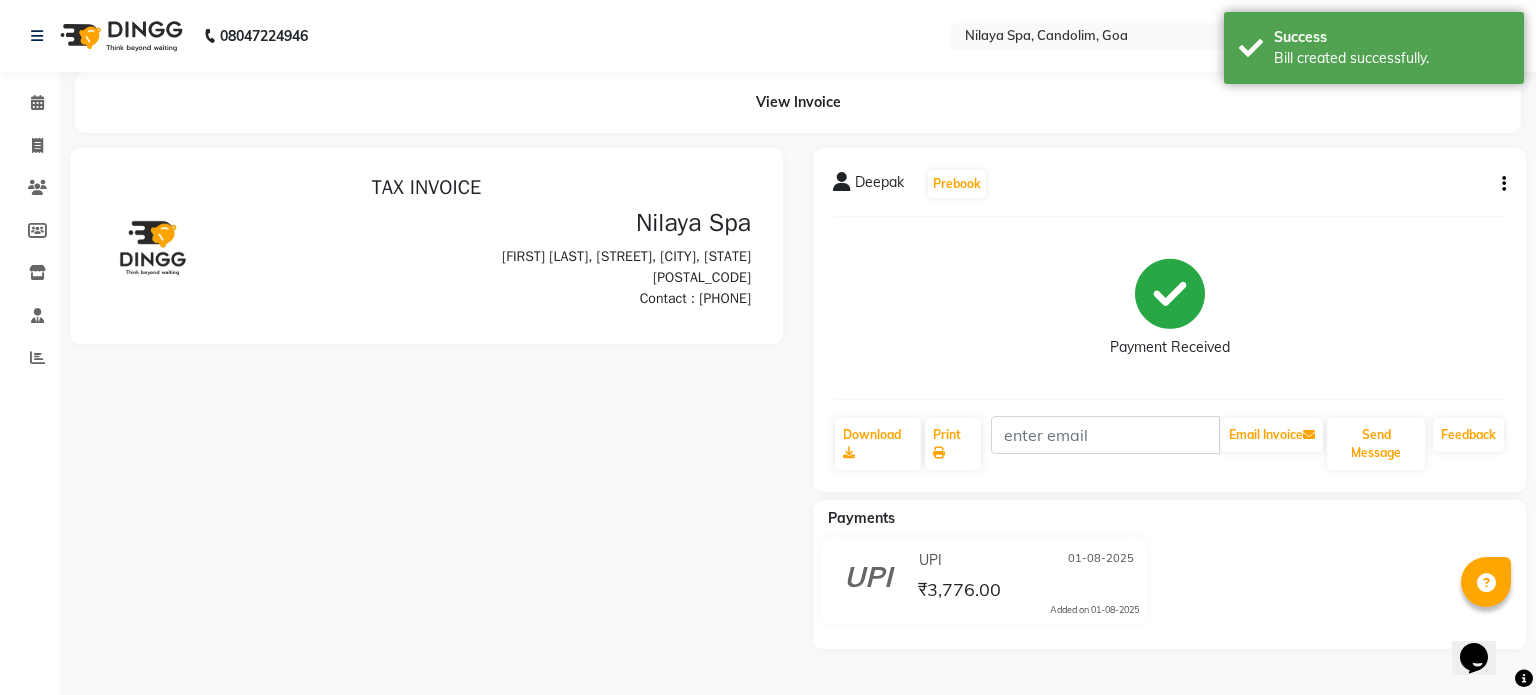 scroll, scrollTop: 0, scrollLeft: 0, axis: both 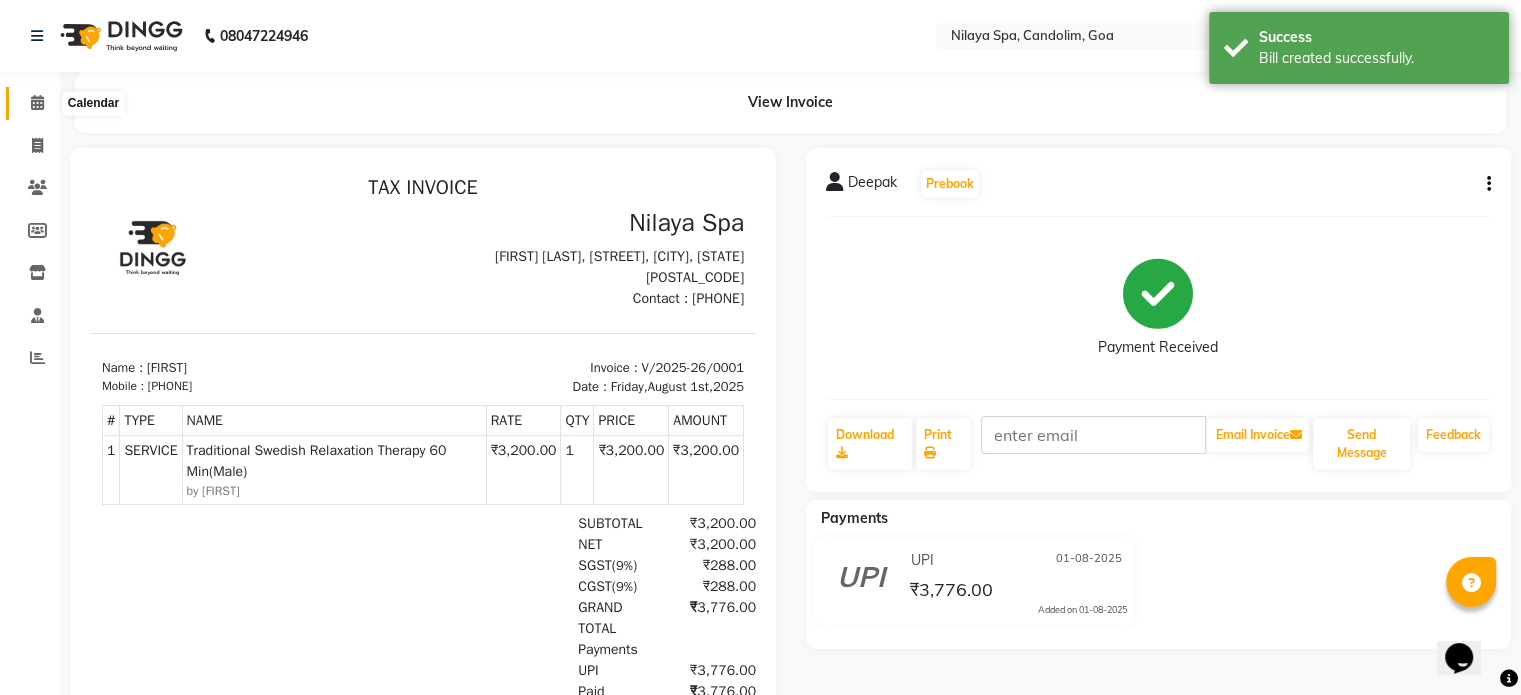 click 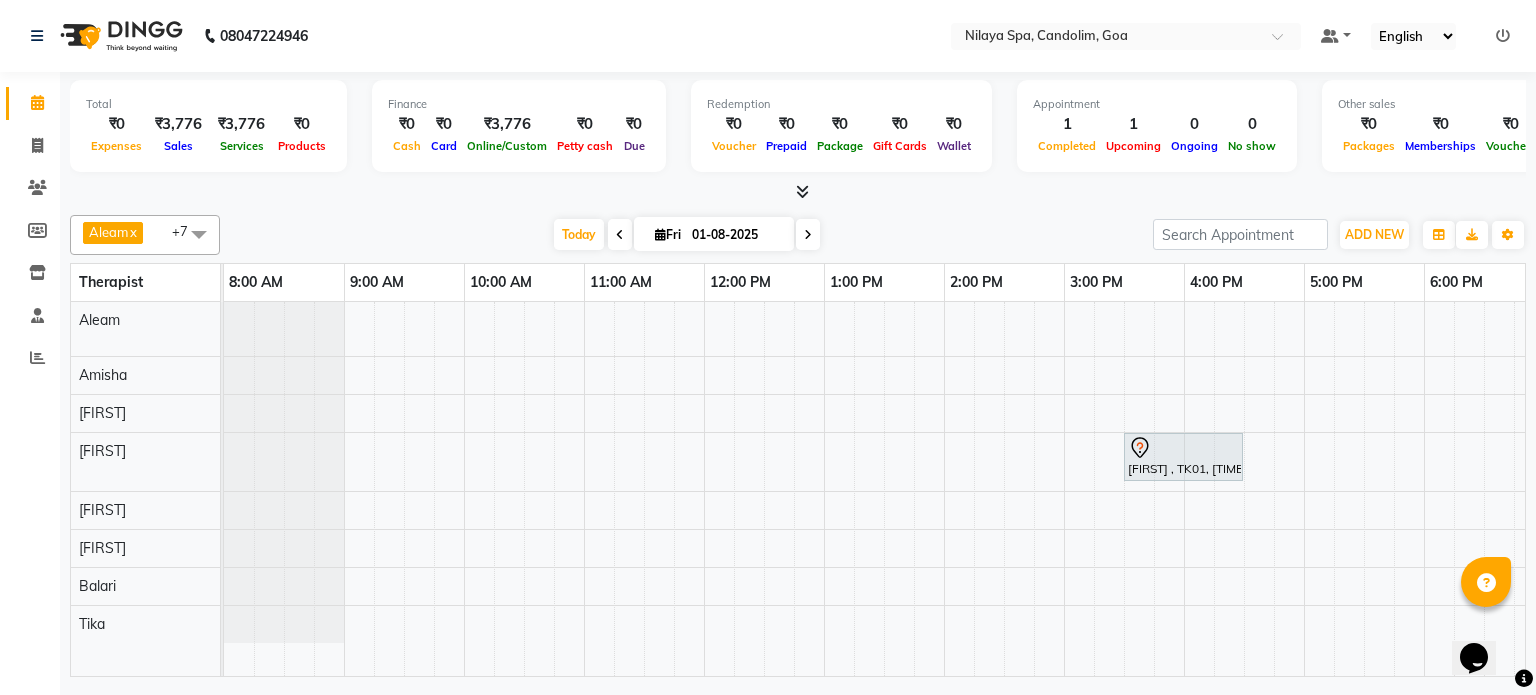 scroll, scrollTop: 0, scrollLeft: 166, axis: horizontal 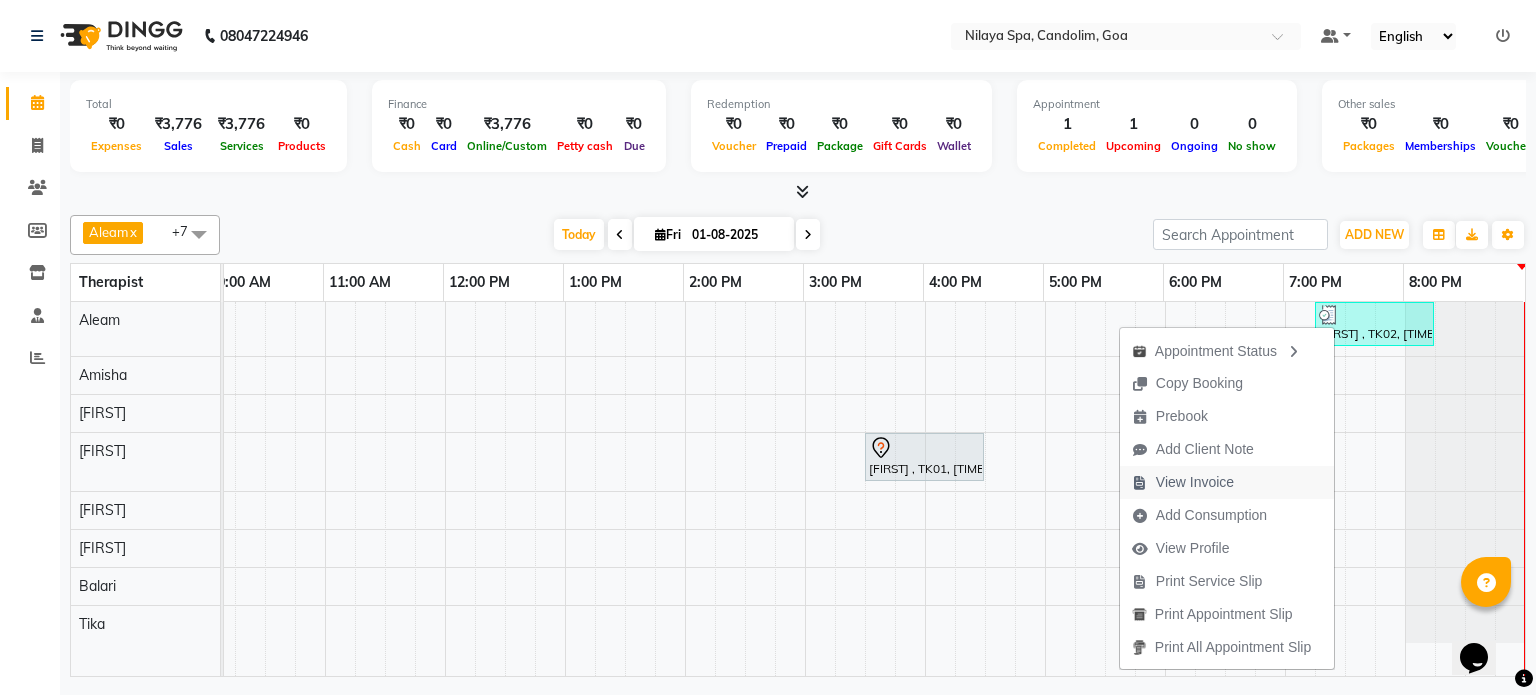 click on "View Invoice" at bounding box center [1195, 482] 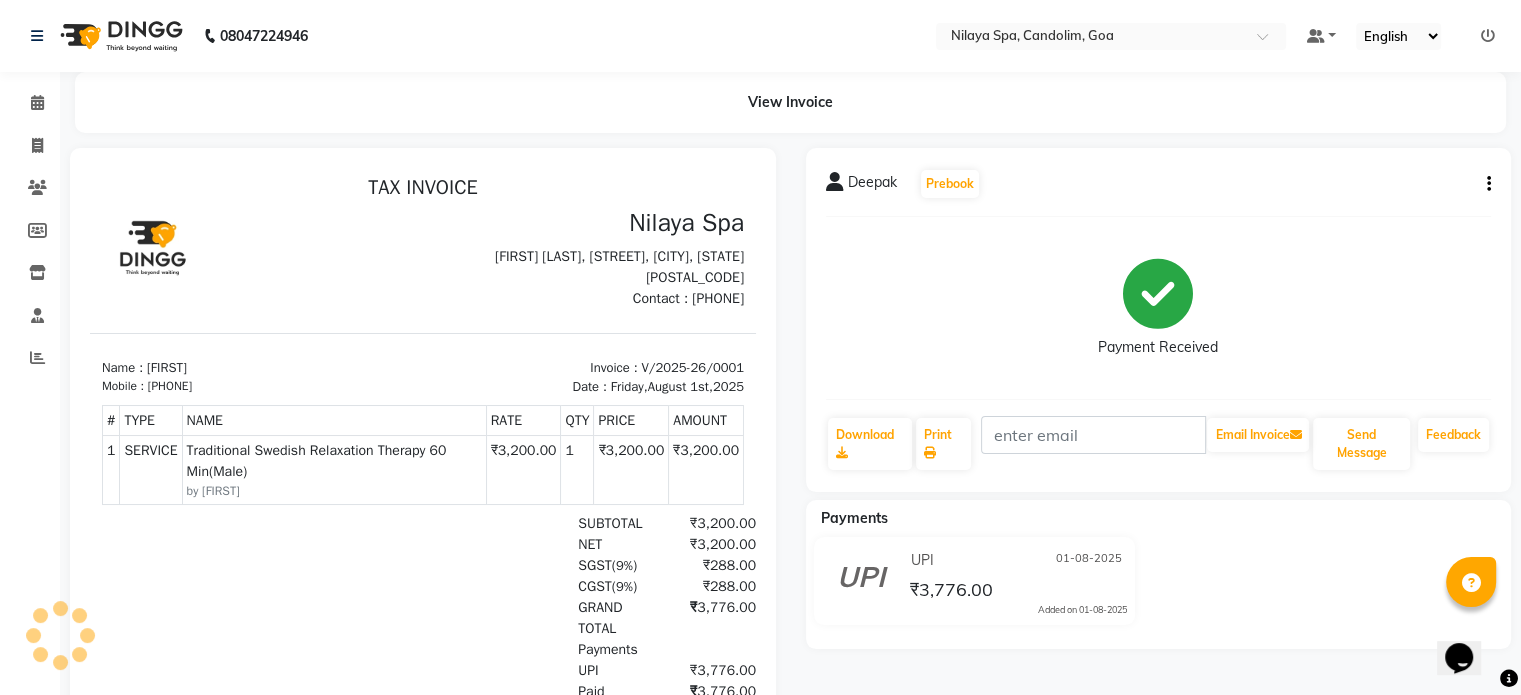 scroll, scrollTop: 0, scrollLeft: 0, axis: both 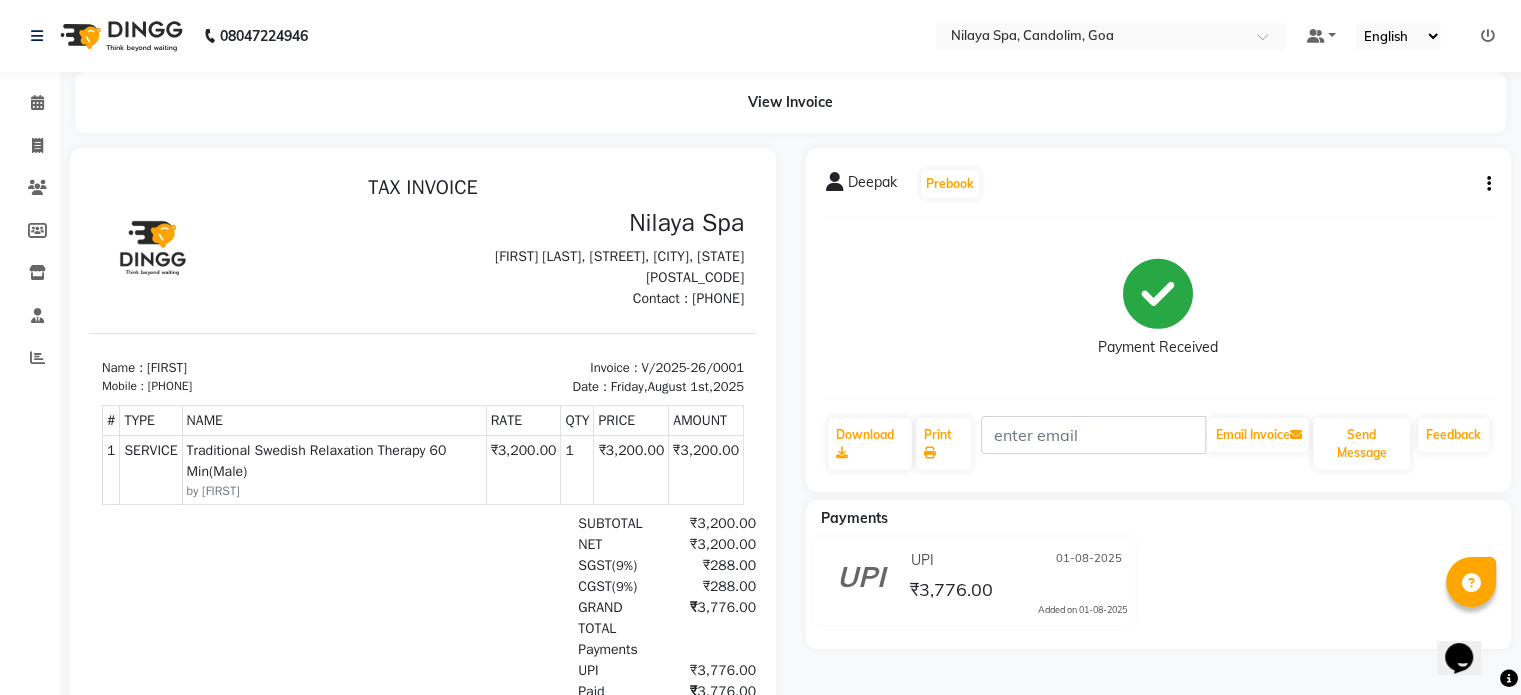 click 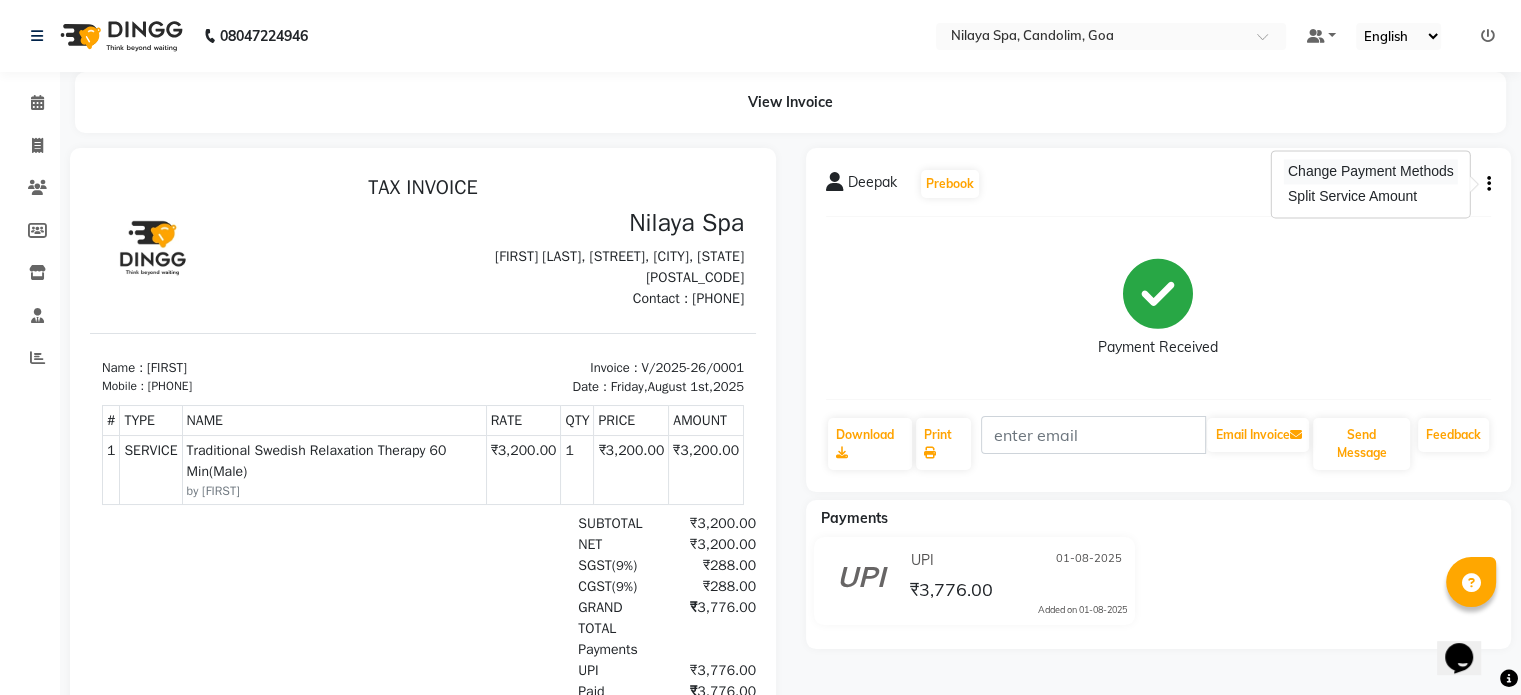 click on "Change Payment Methods" at bounding box center [1371, 171] 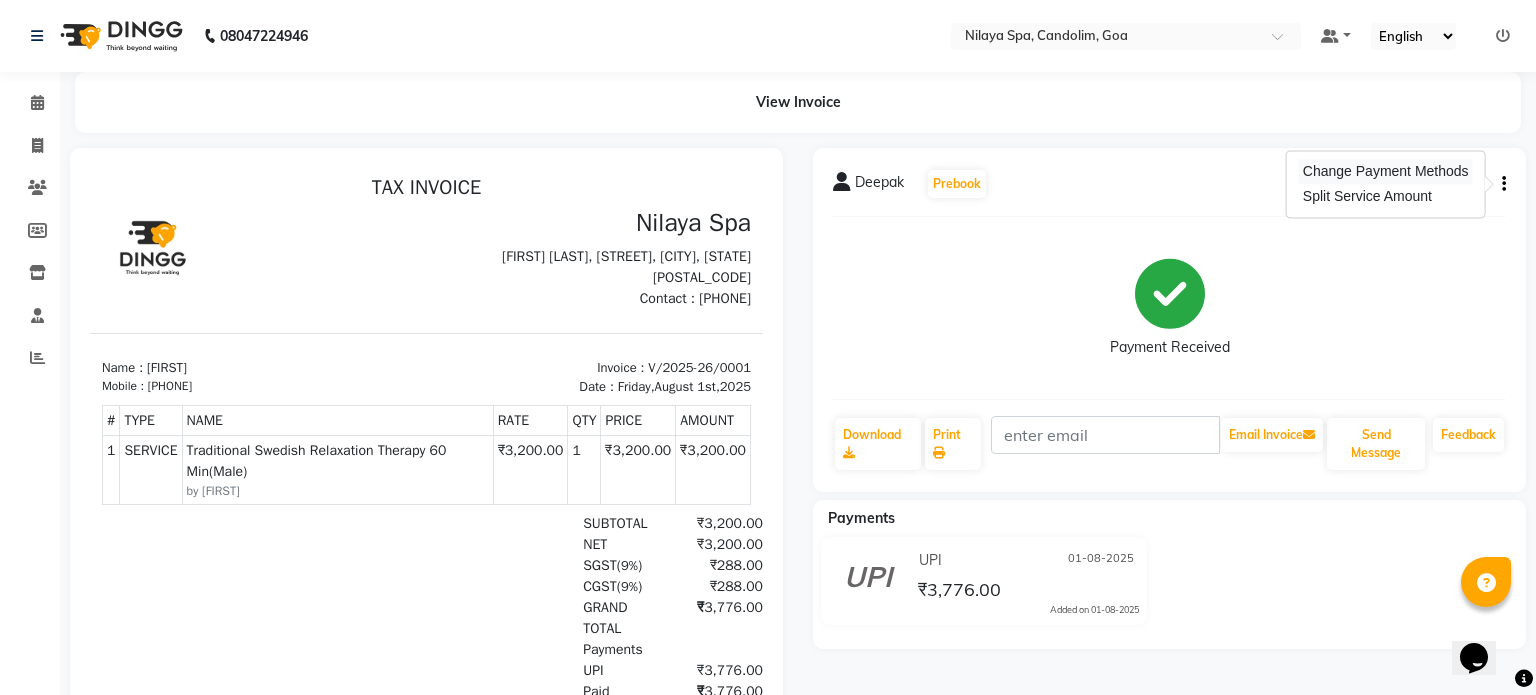 select on "8" 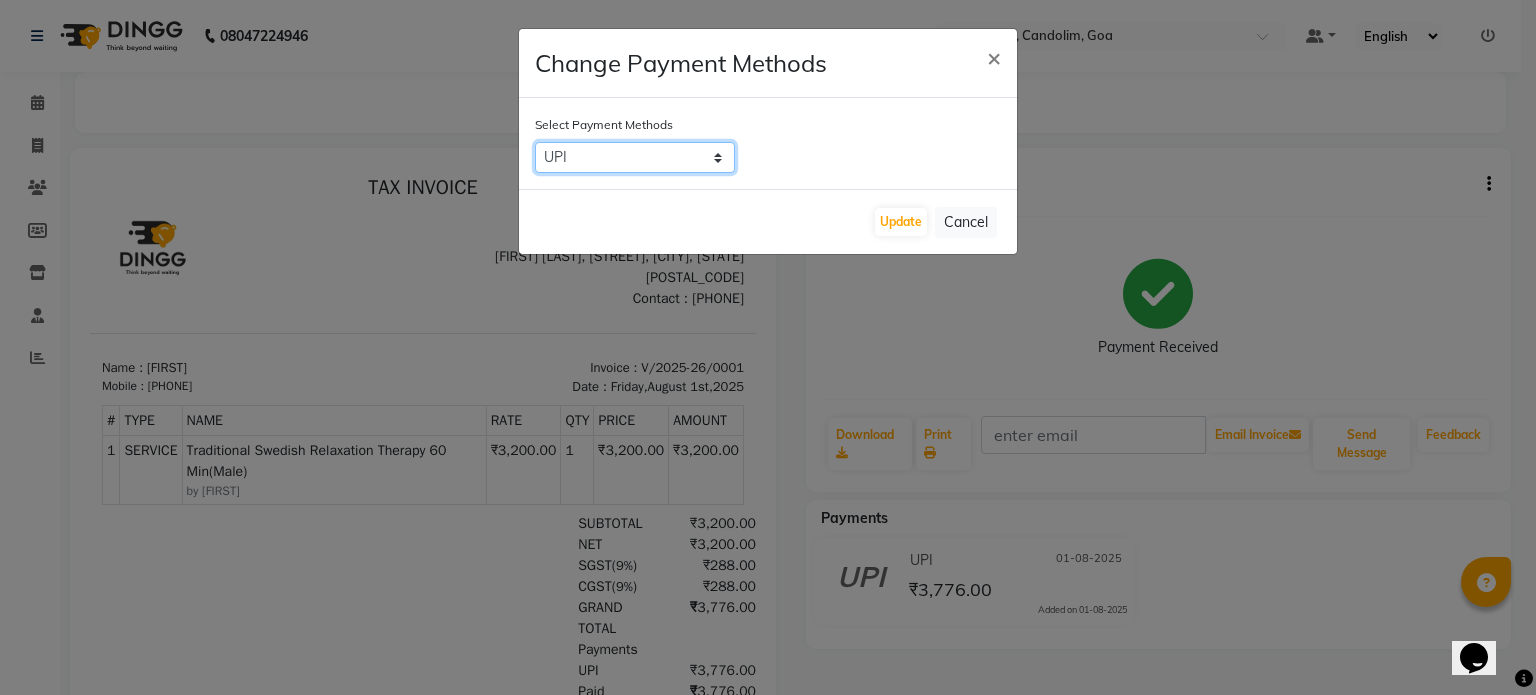 click on "Coupon   CASH   UPI   Room Charge EGP   GPay   City Card   Master Card   Paypal   PayTM   Debit Card   MosamBee   Complimentary   BharatPay Card   NearBuy   Visa Card   Razorpay   Spa Finder   AmEx   Diners   Rupay   Dittor App" 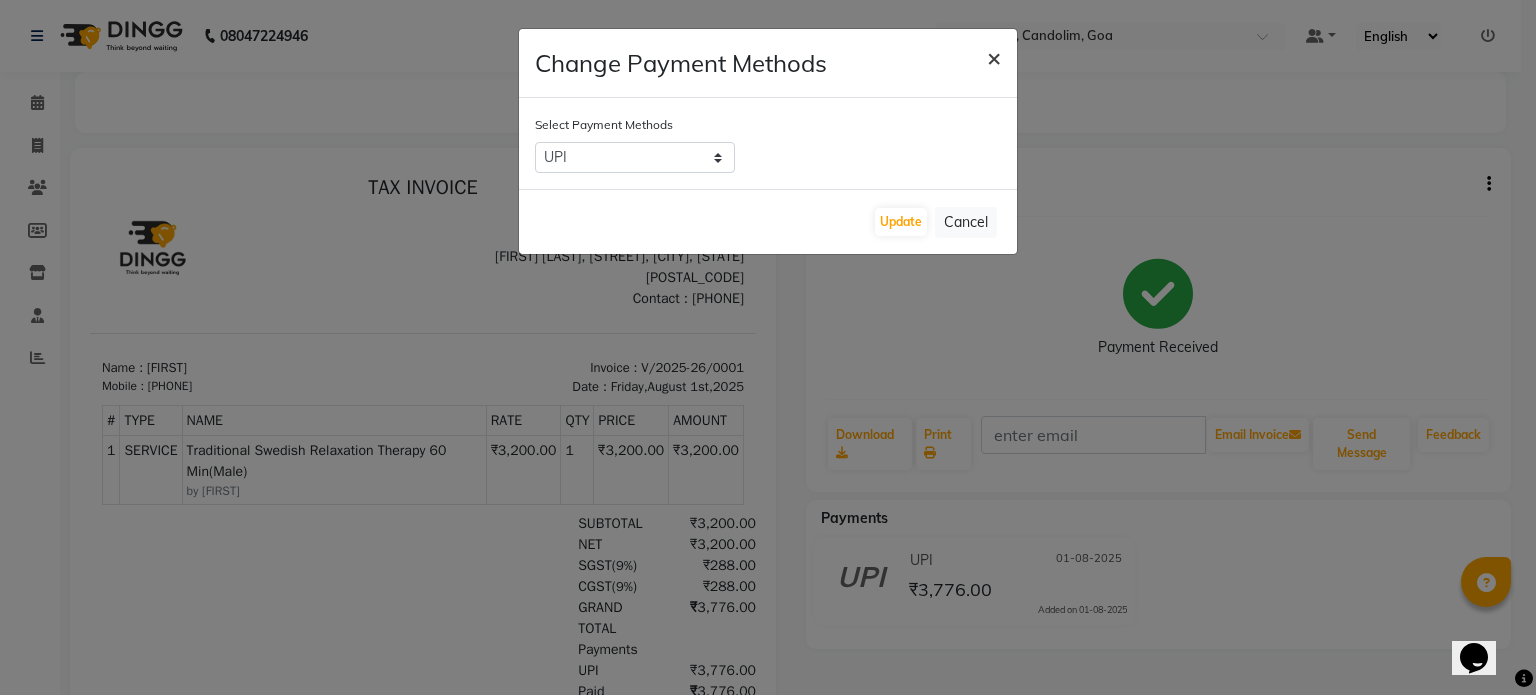 click on "×" 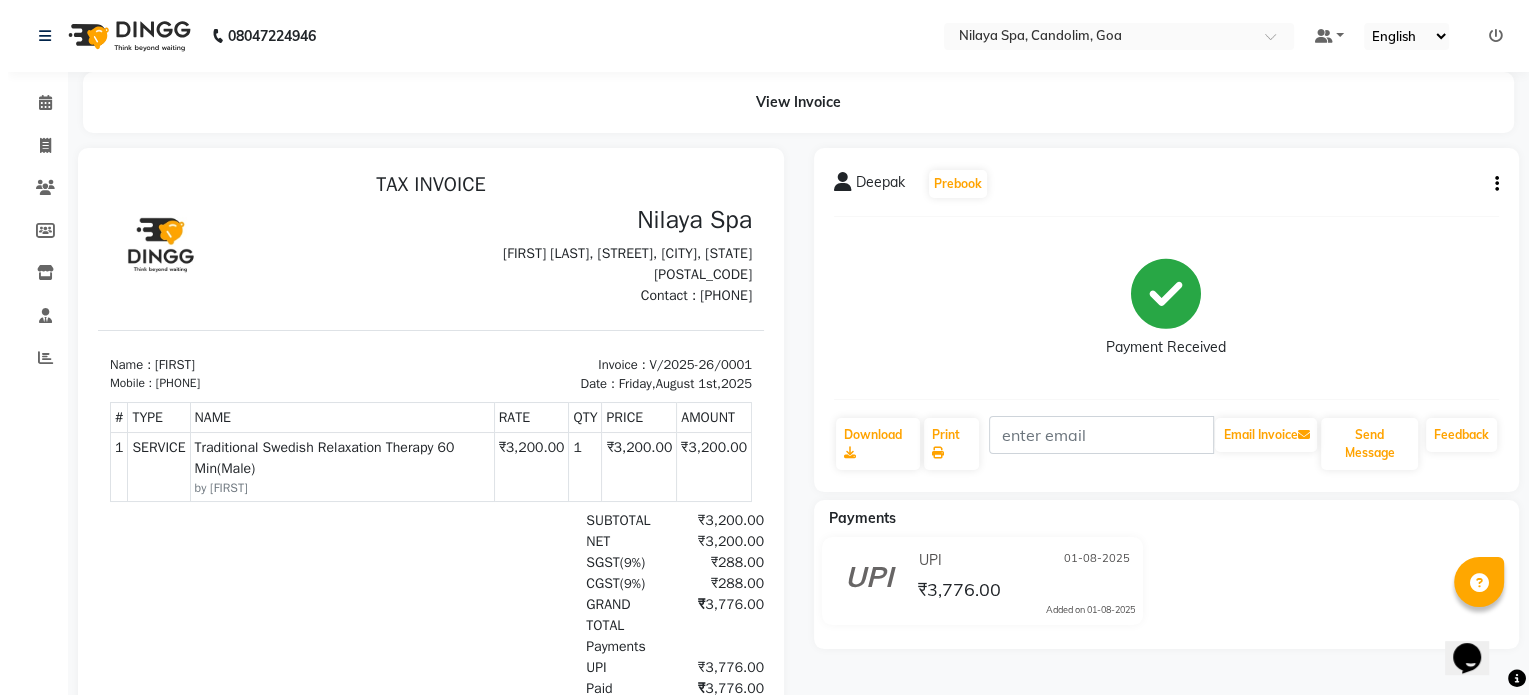 scroll, scrollTop: 0, scrollLeft: 0, axis: both 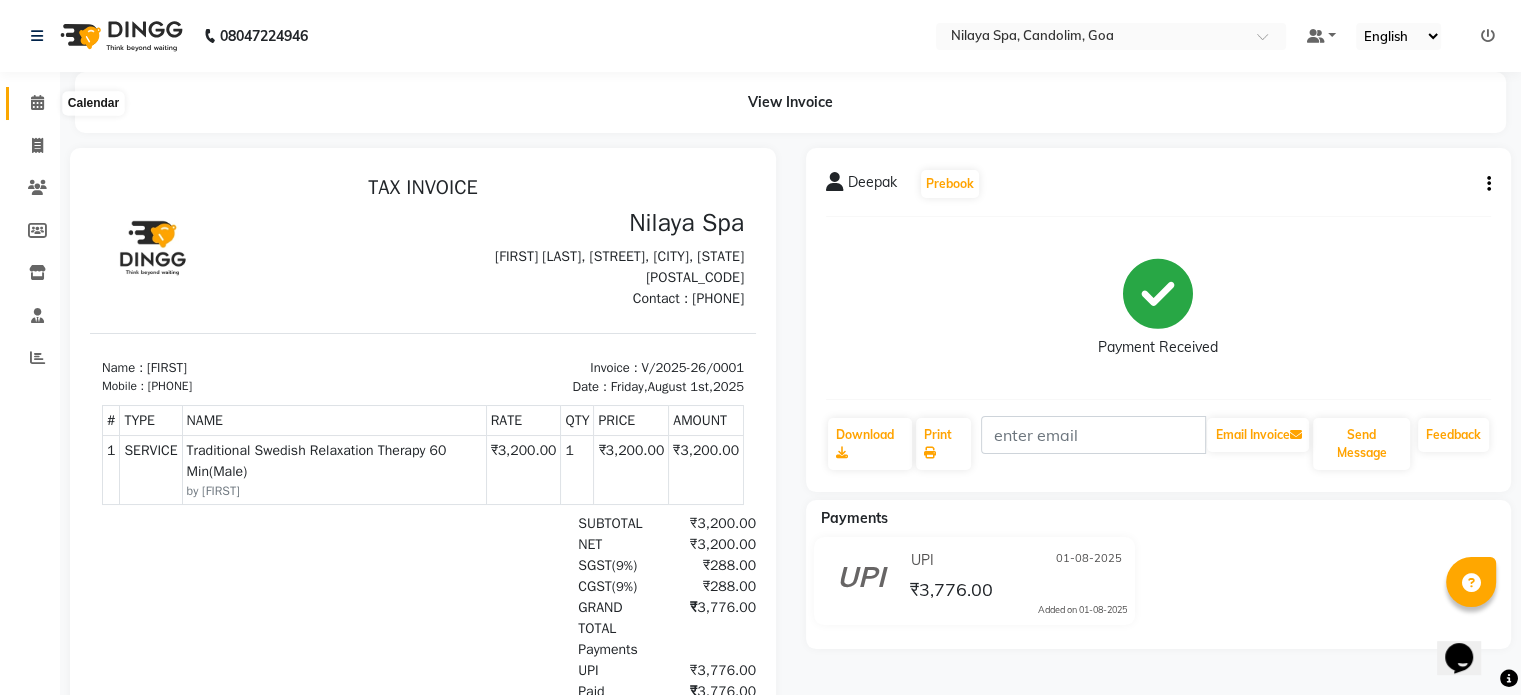 click 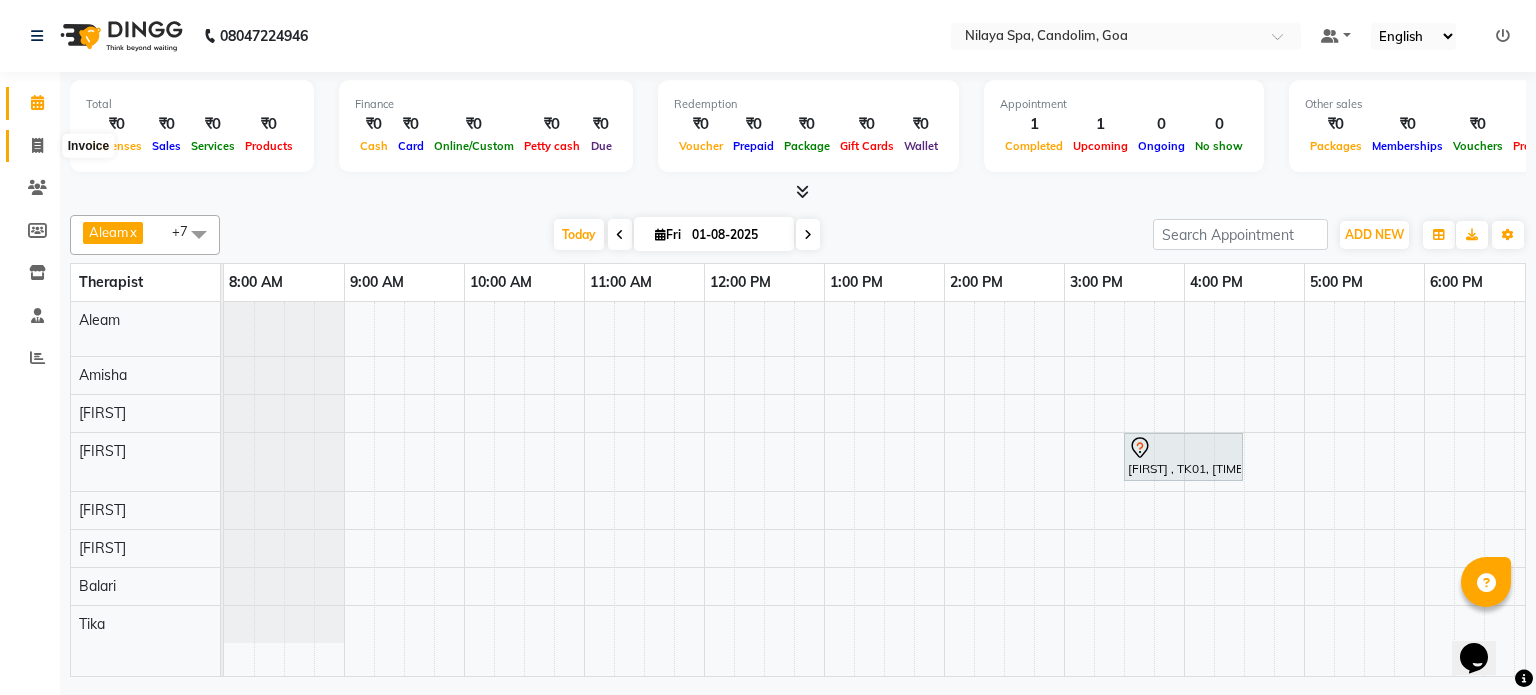 click 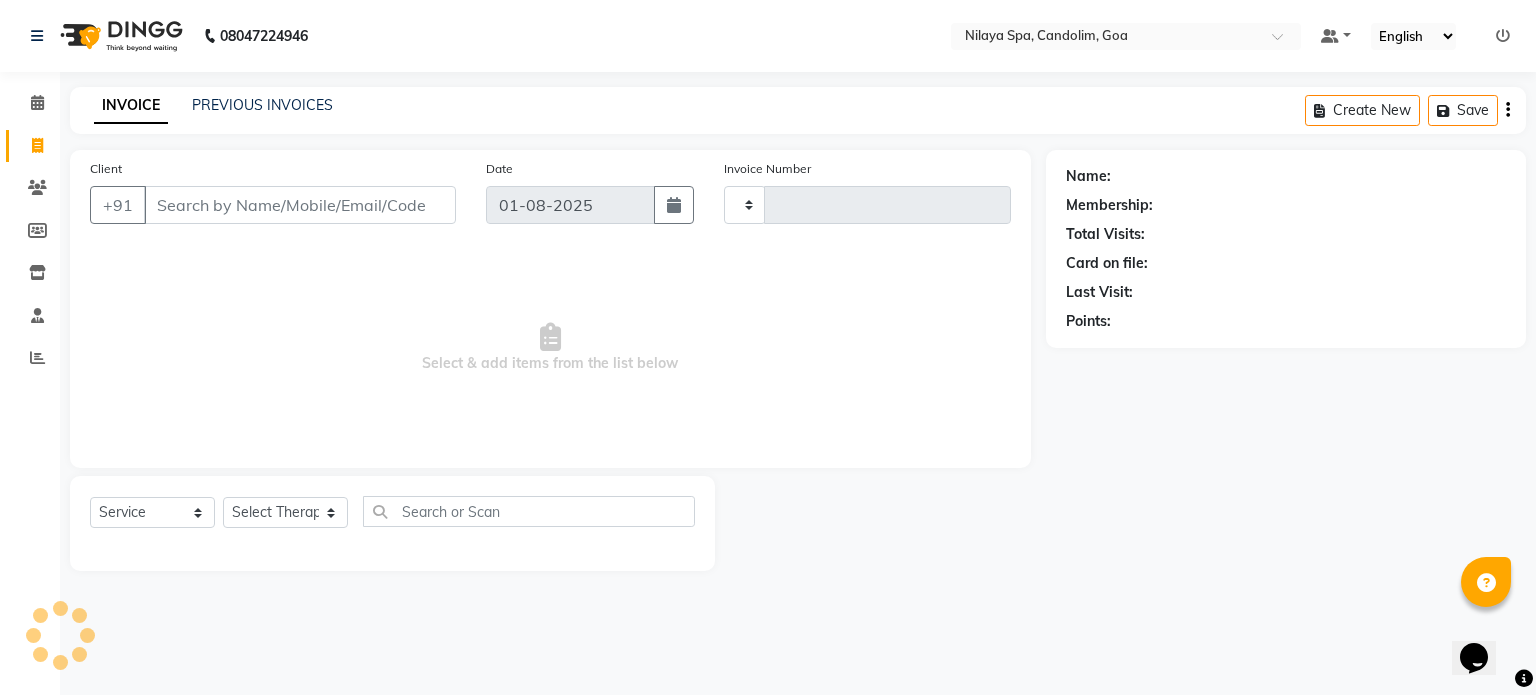 type on "0002" 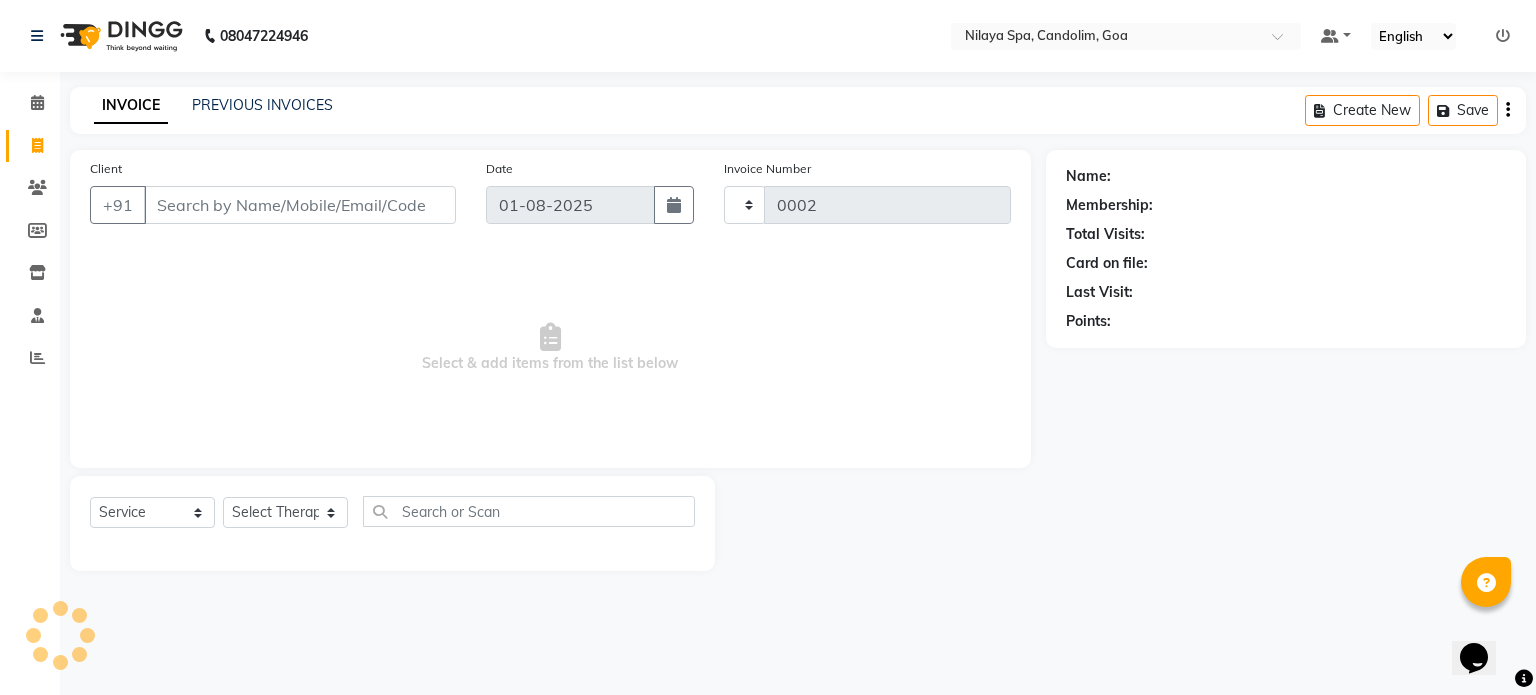 select on "8694" 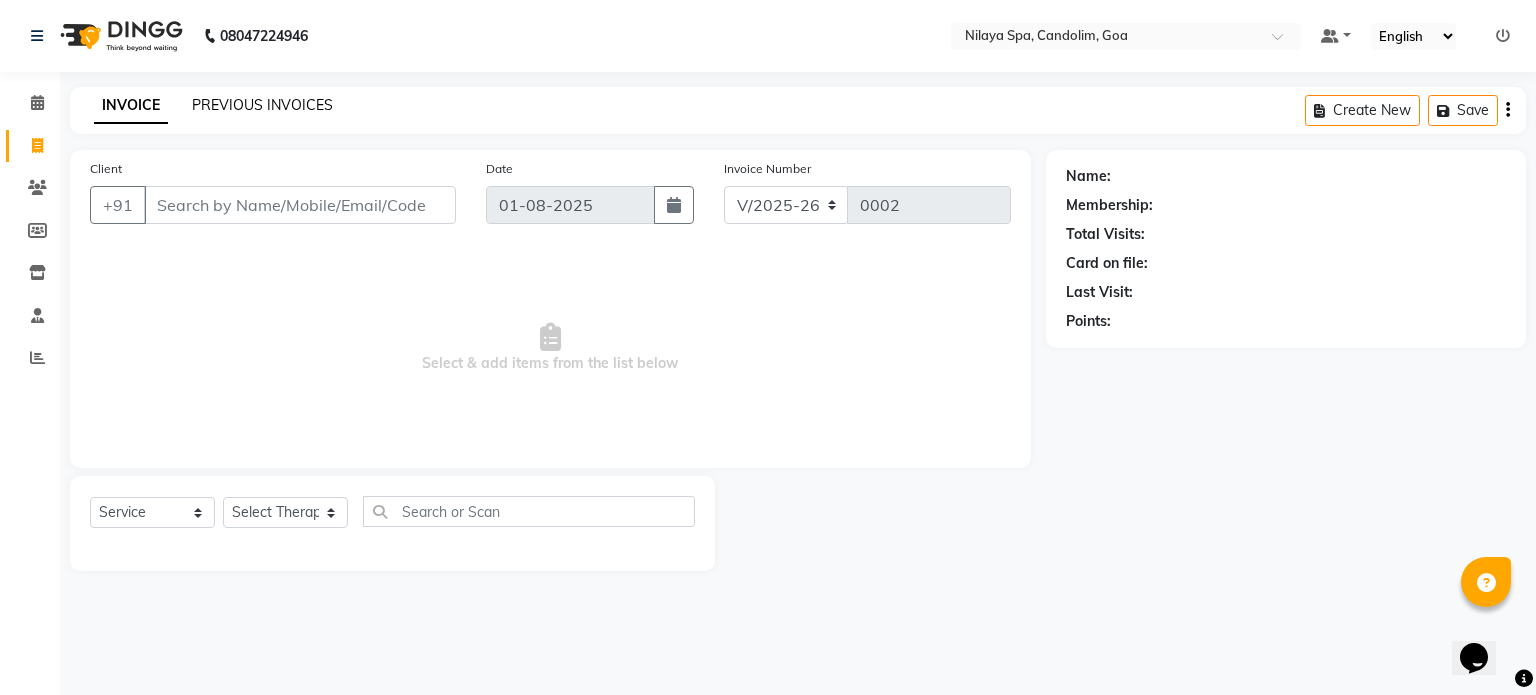 click on "PREVIOUS INVOICES" 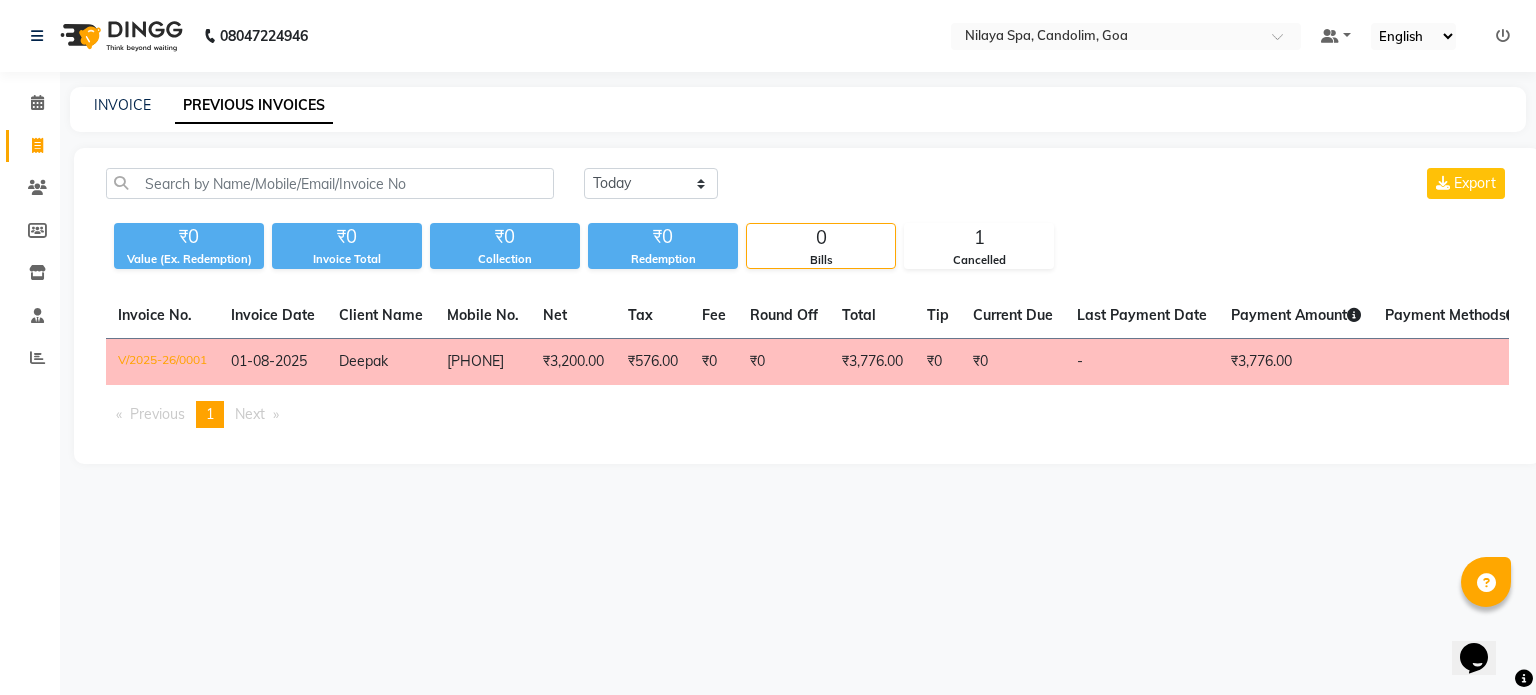 scroll, scrollTop: 0, scrollLeft: 263, axis: horizontal 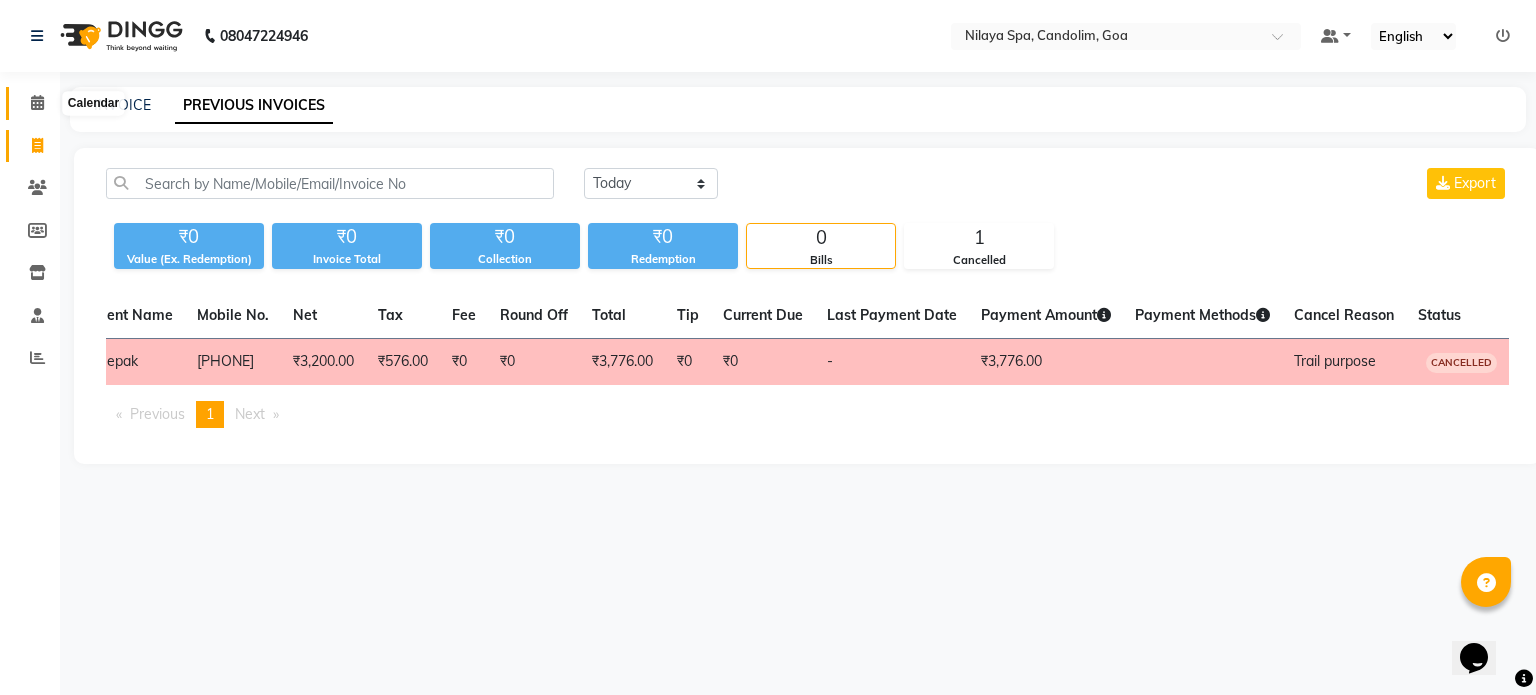 click 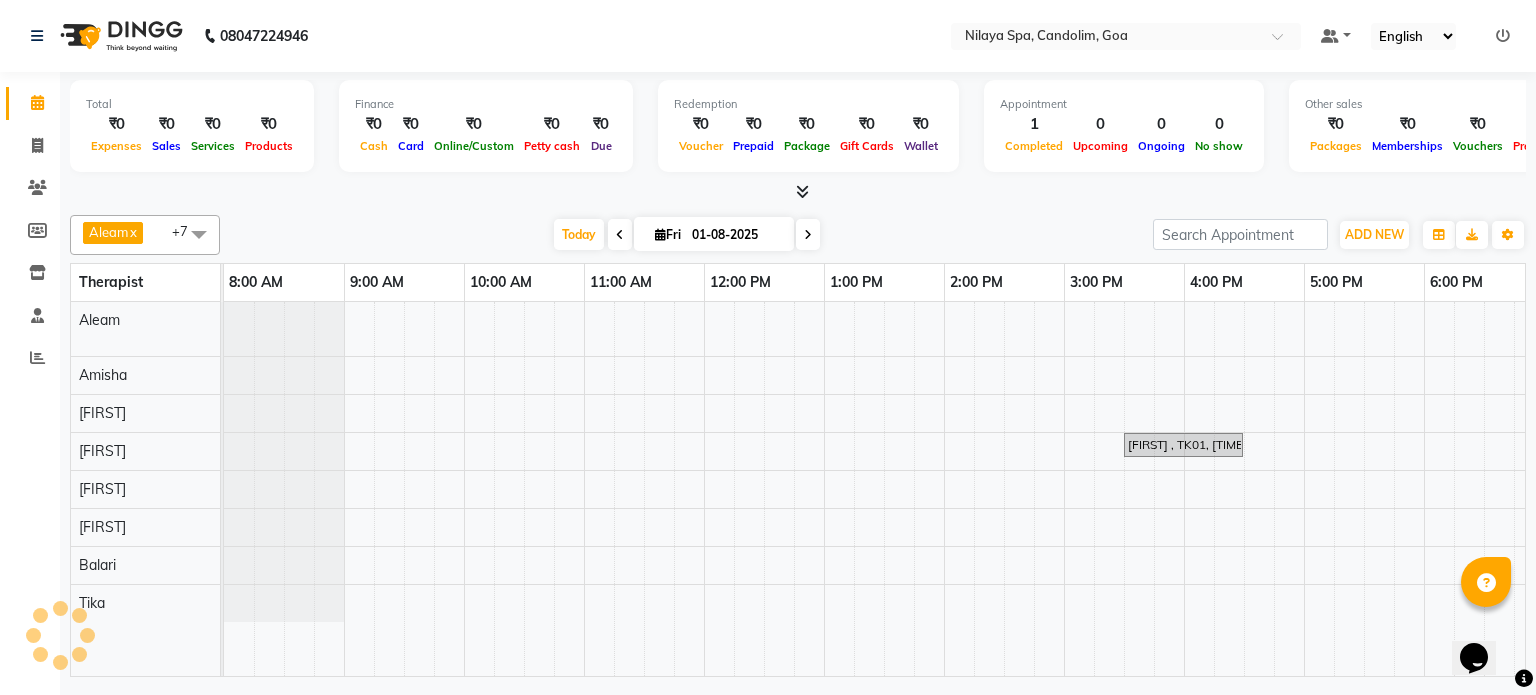 scroll, scrollTop: 0, scrollLeft: 0, axis: both 